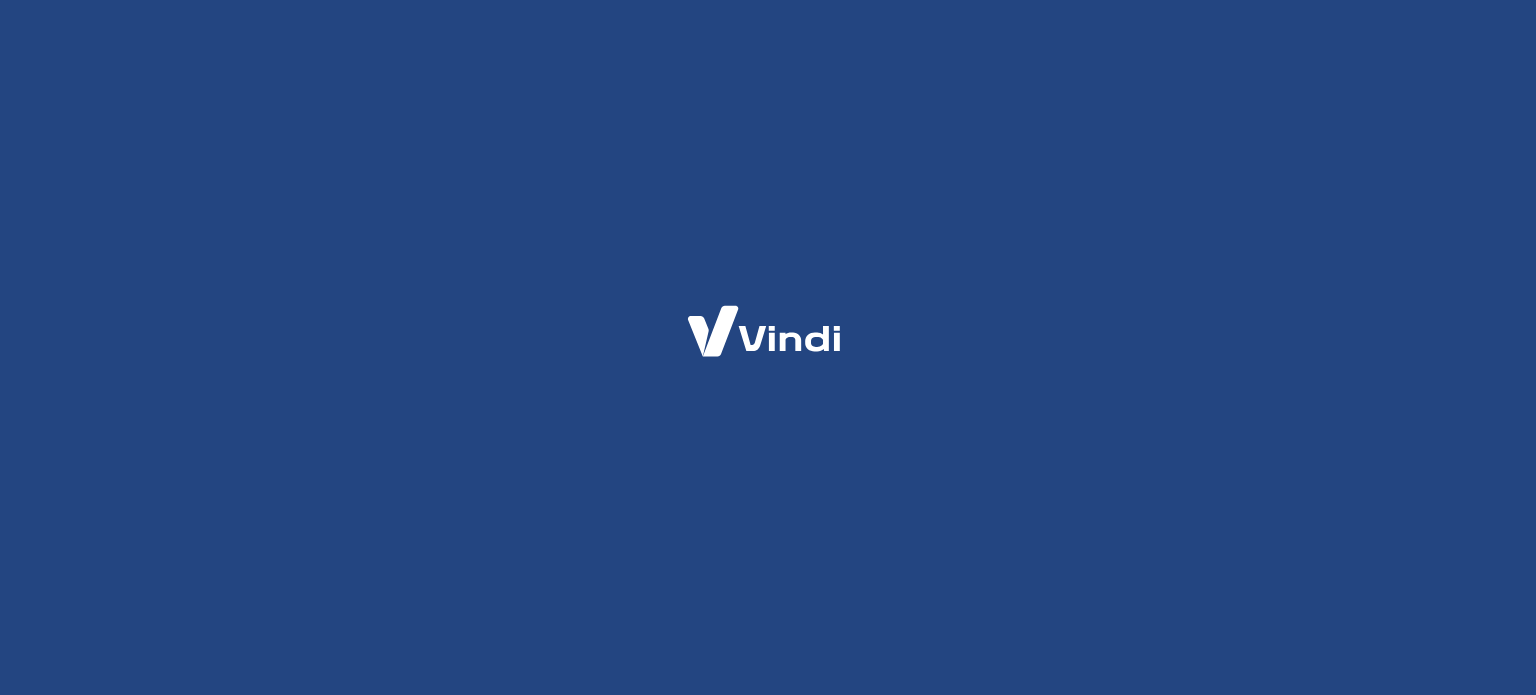 scroll, scrollTop: 0, scrollLeft: 0, axis: both 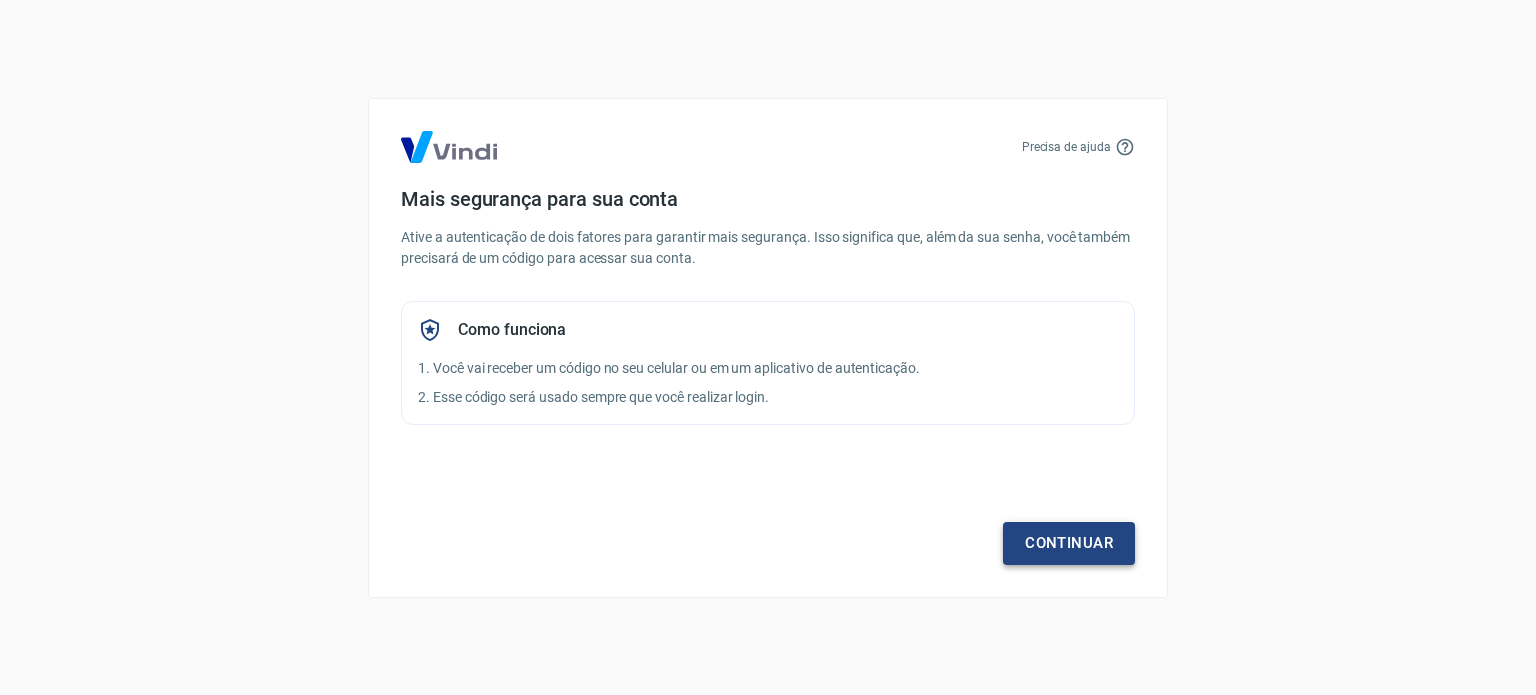 click on "Continuar" at bounding box center (1069, 543) 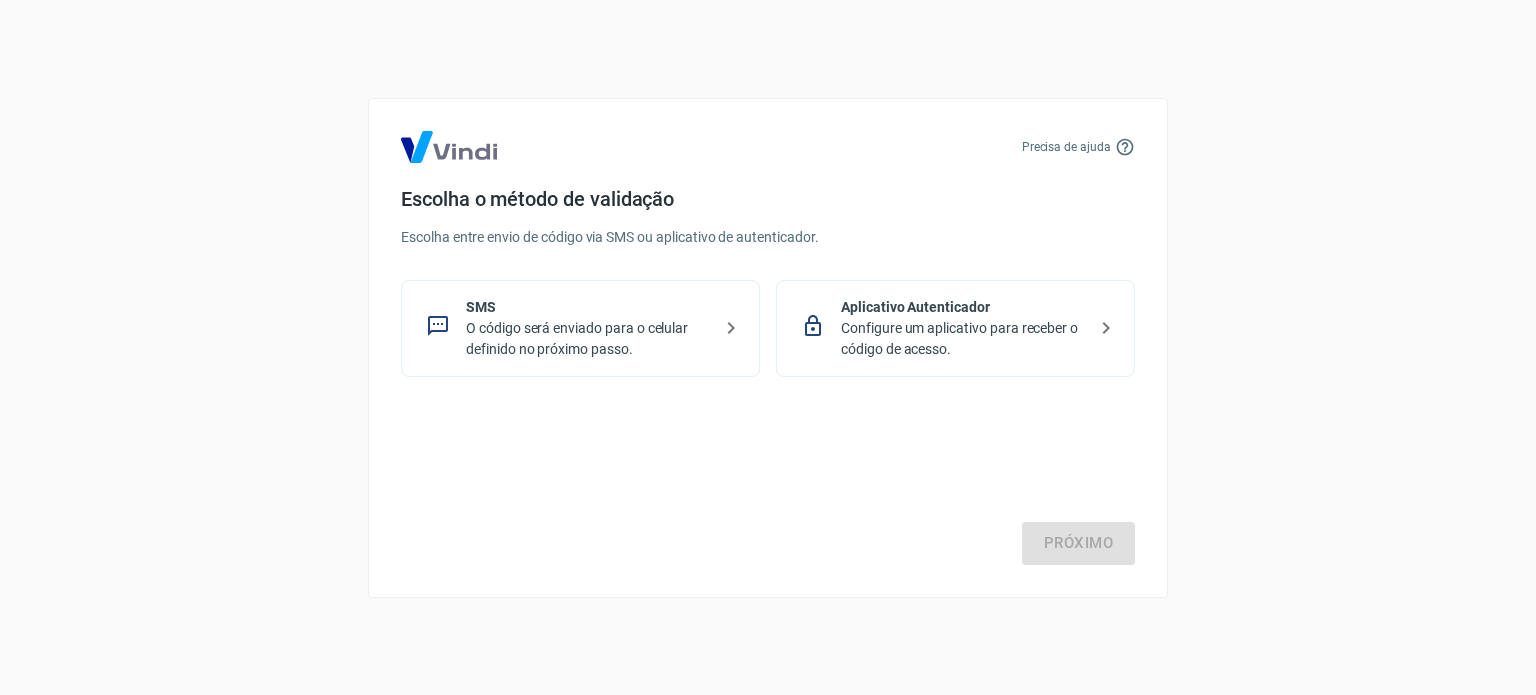 click on "O código será enviado para o celular definido no próximo passo." at bounding box center (588, 339) 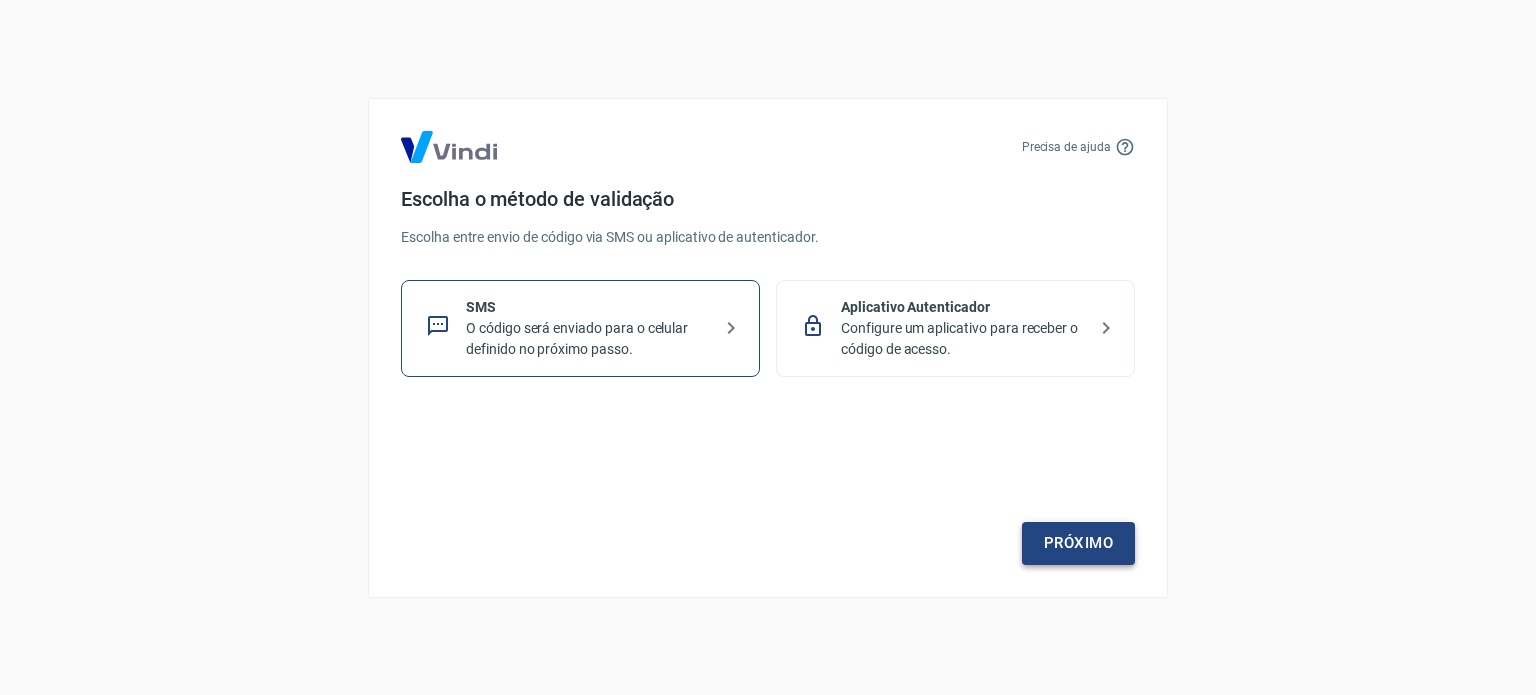 click on "Próximo" at bounding box center [1078, 543] 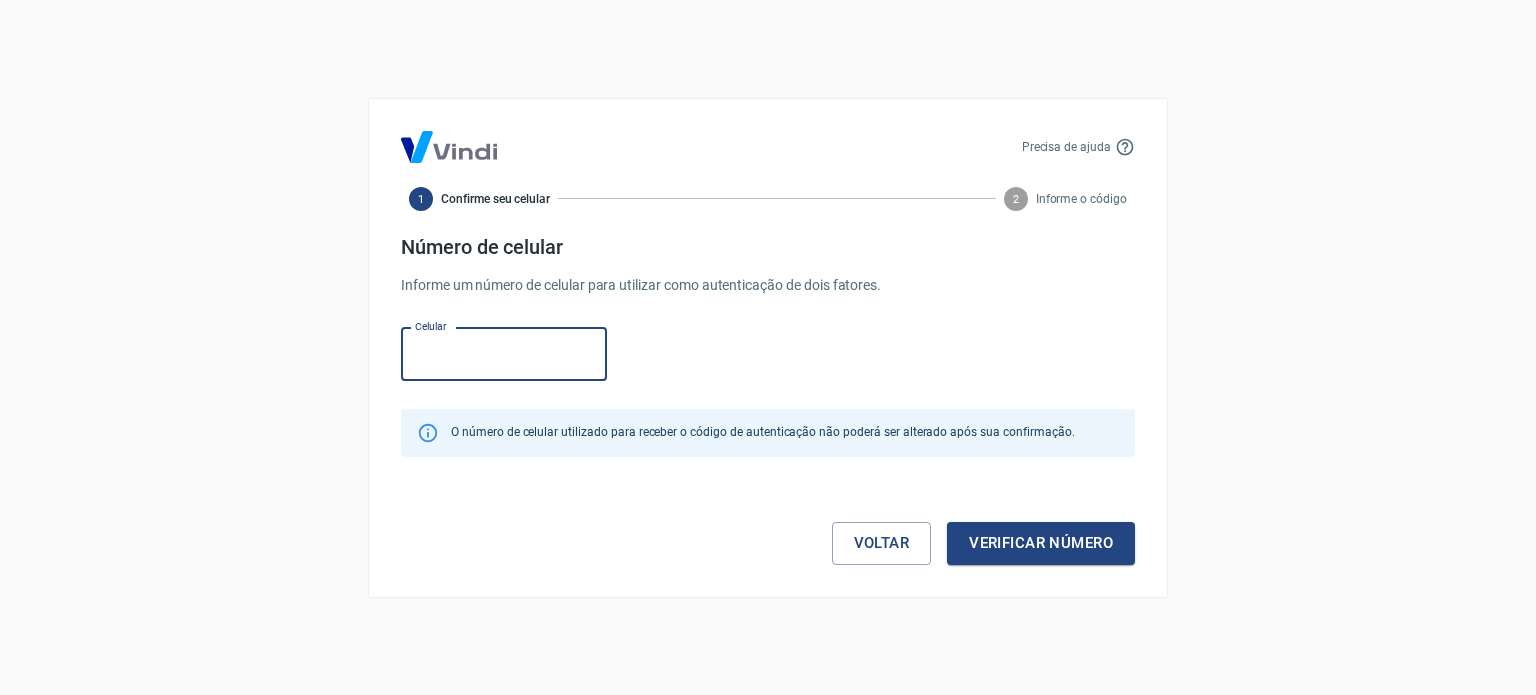 click on "Celular" at bounding box center [504, 354] 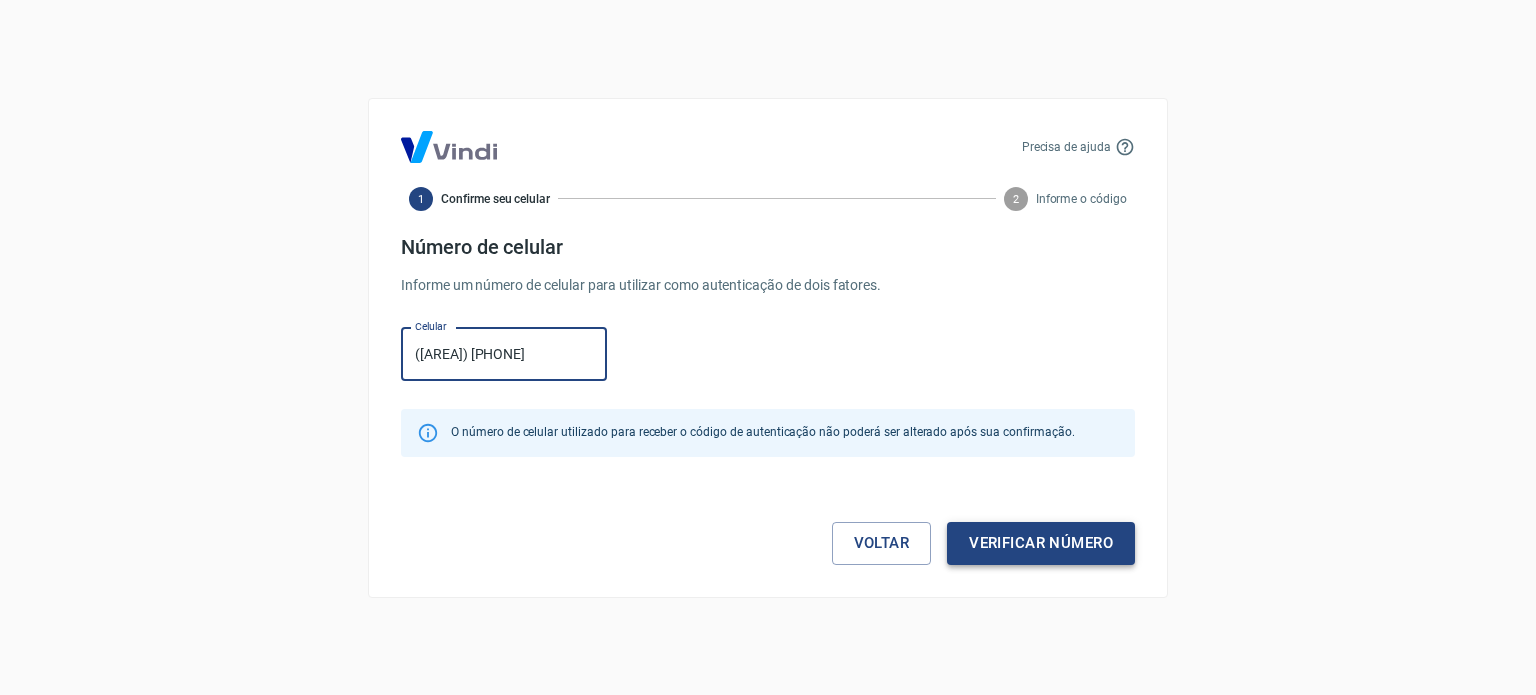 click on "Verificar número" at bounding box center [1041, 543] 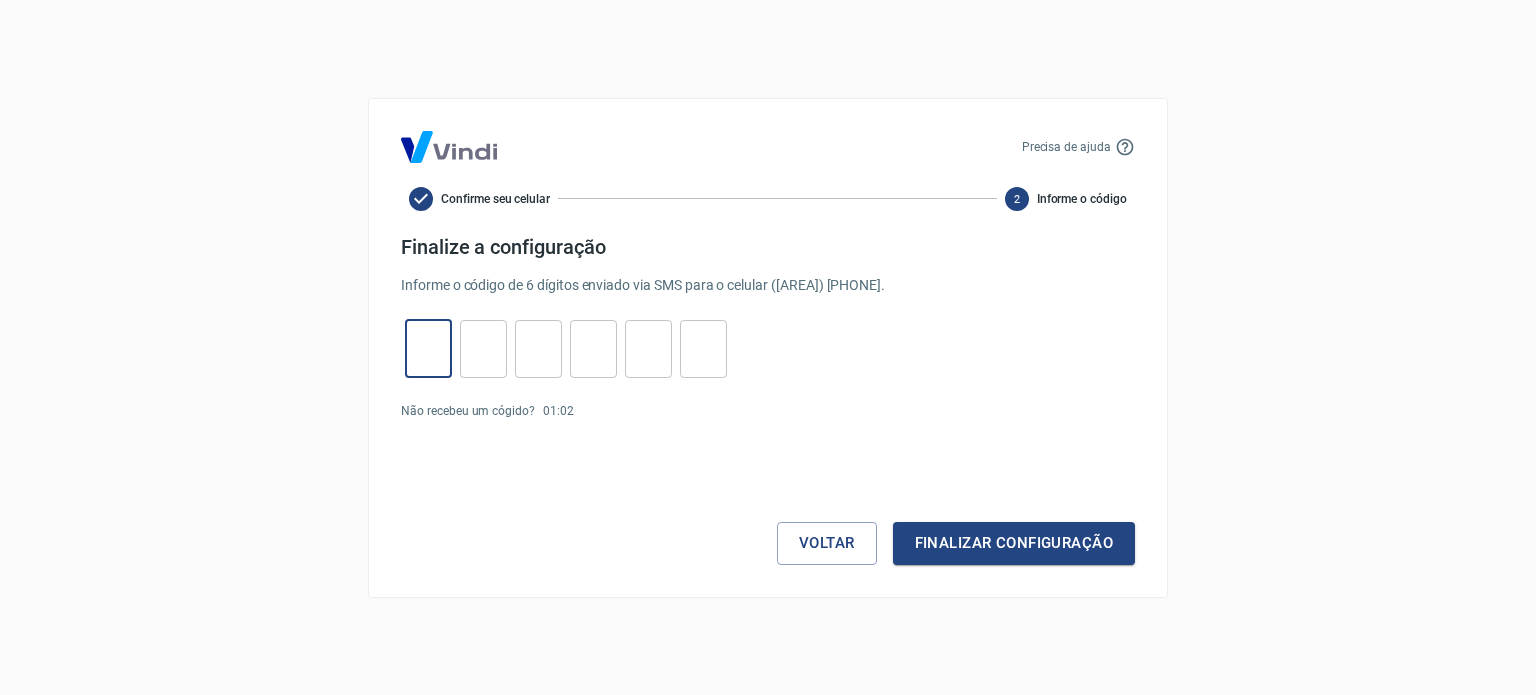 click at bounding box center (428, 348) 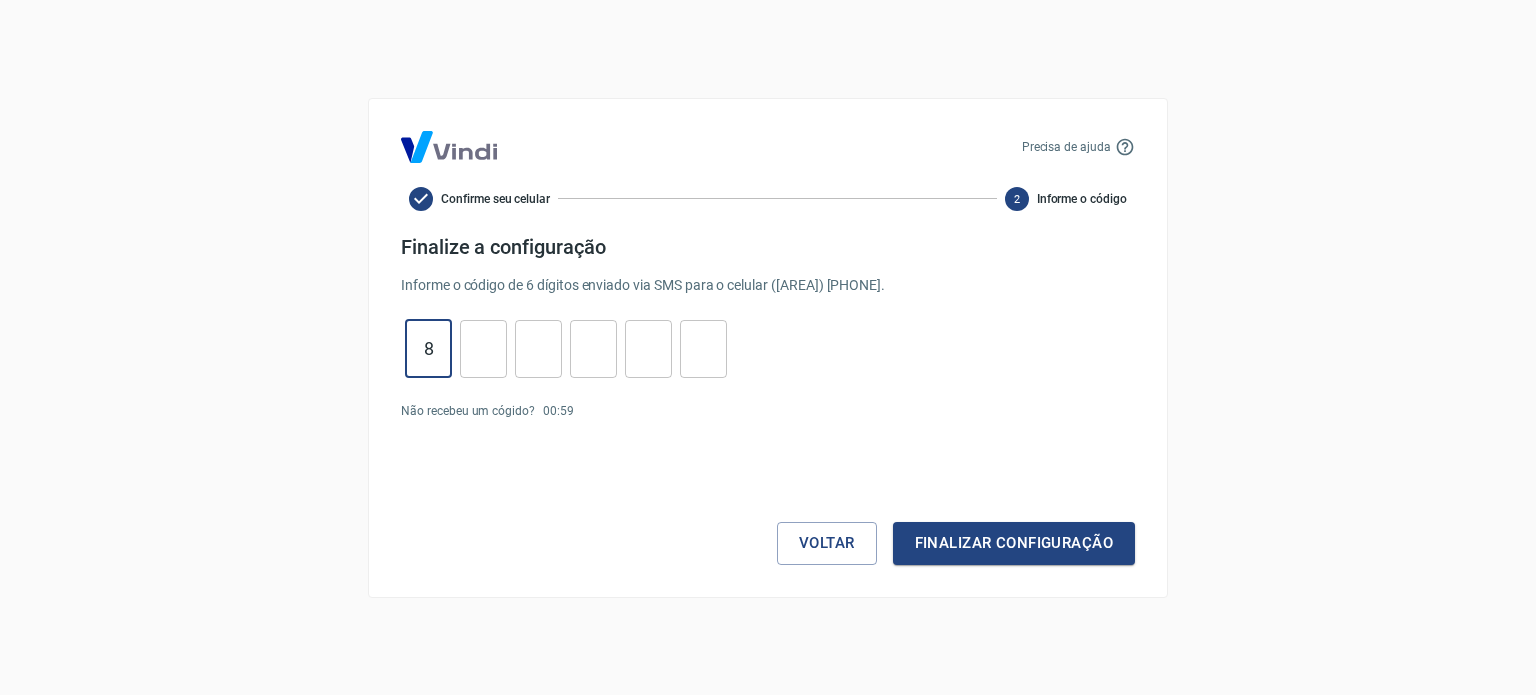 type on "8" 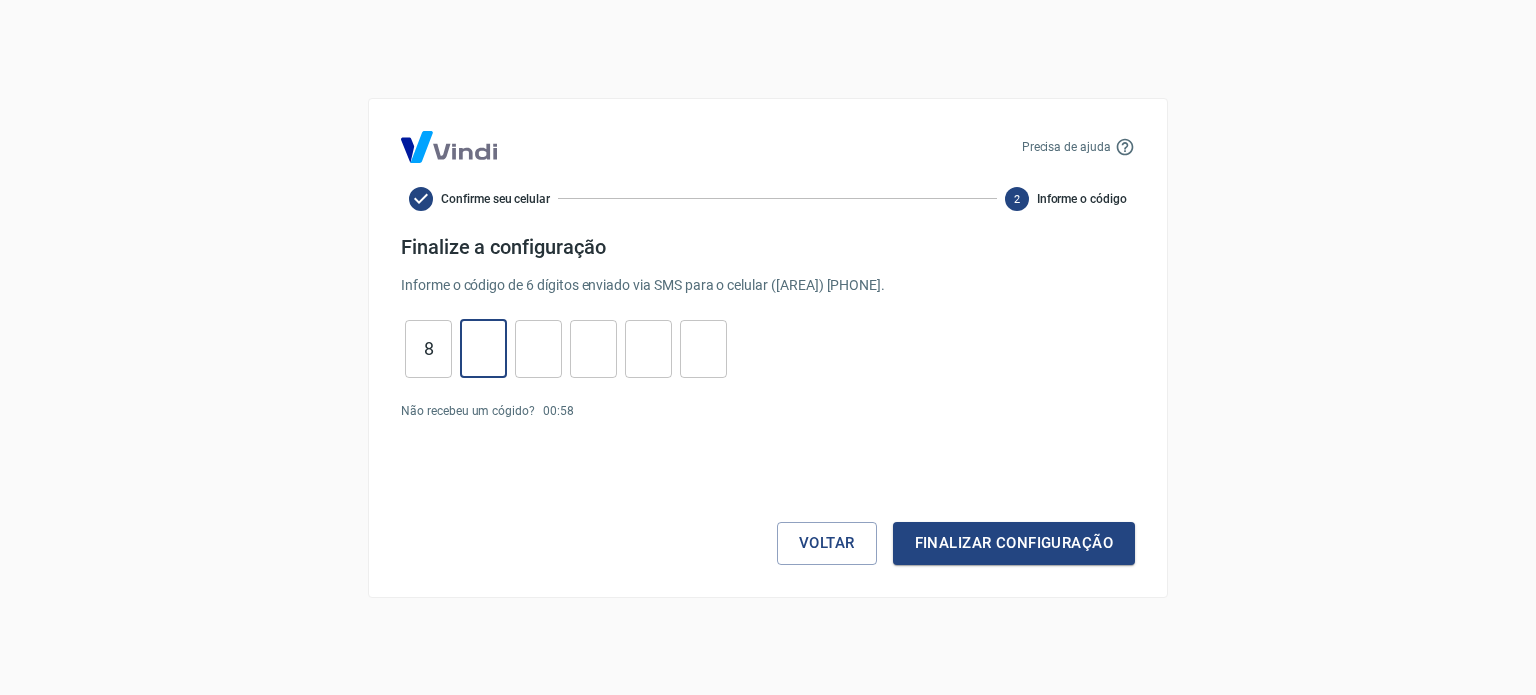 type on "2" 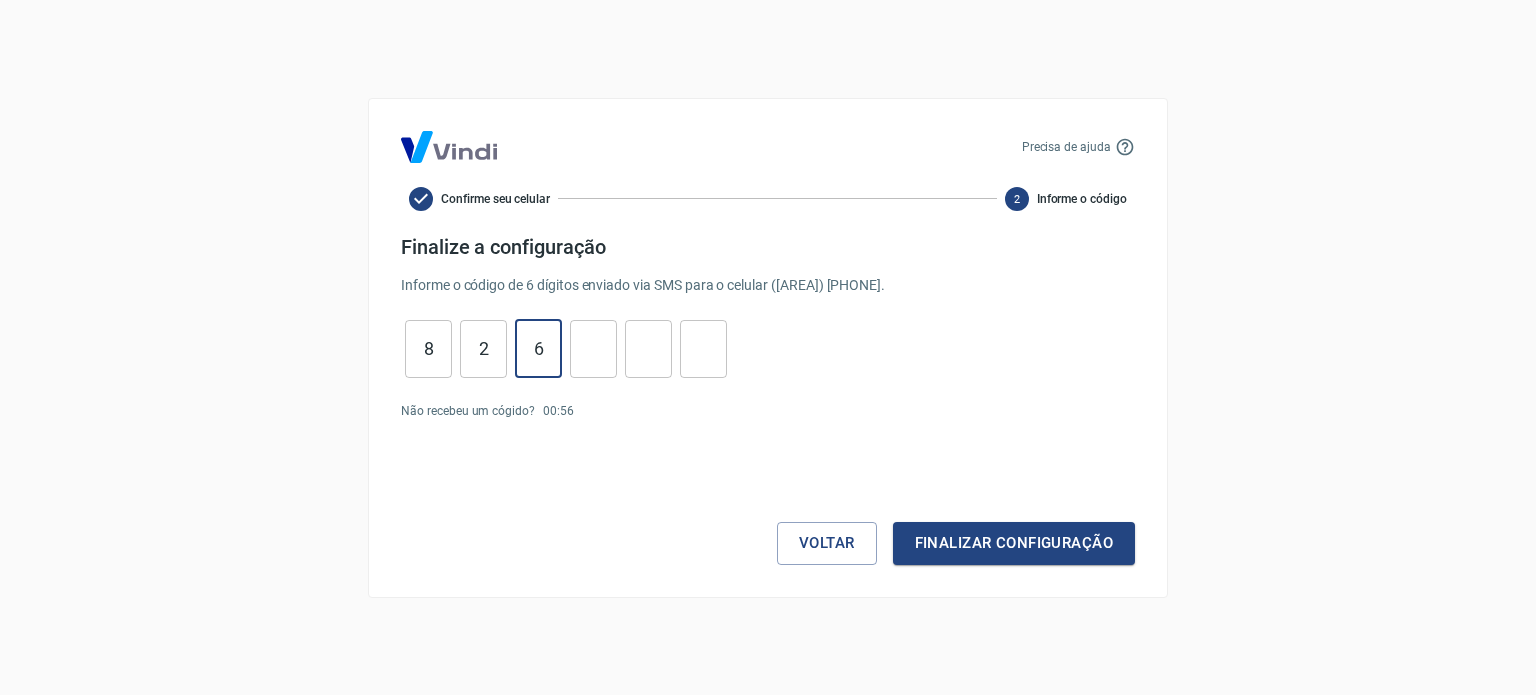 type on "6" 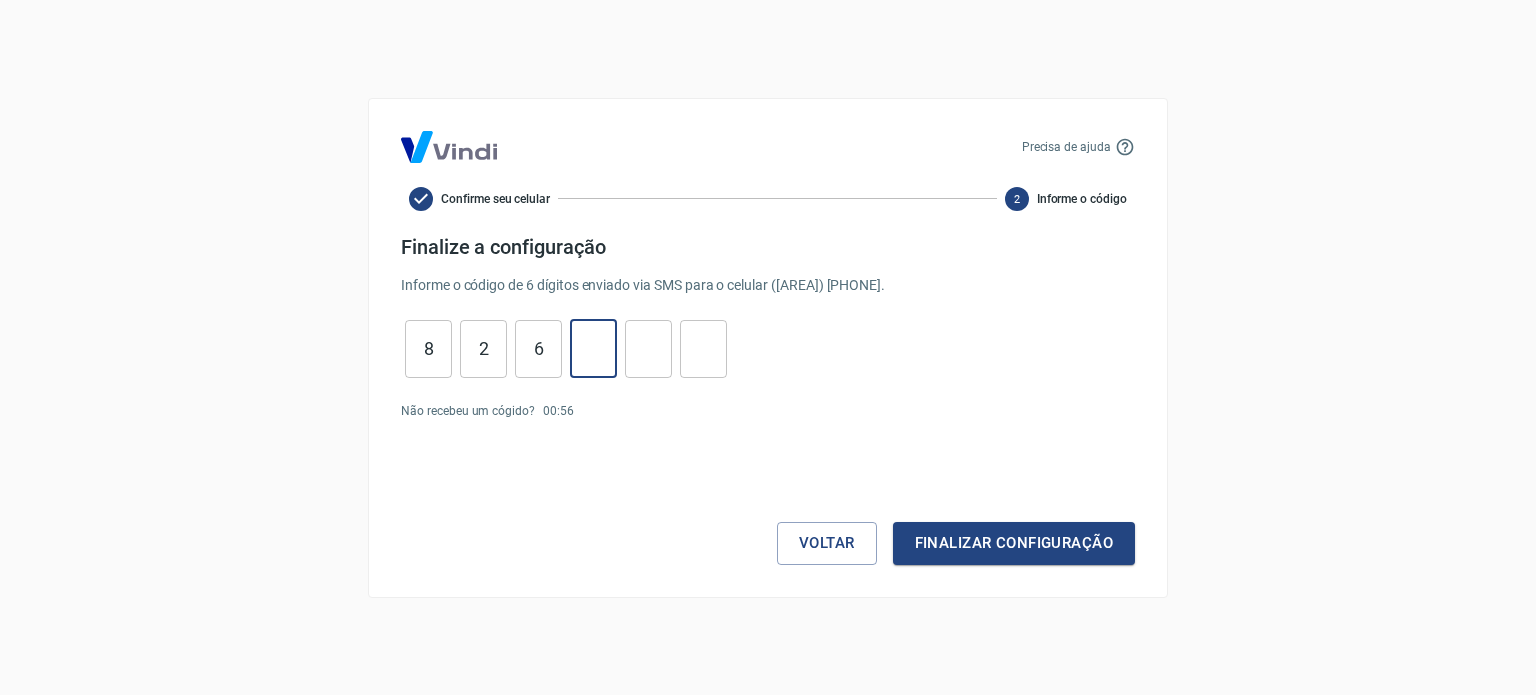 type on "3" 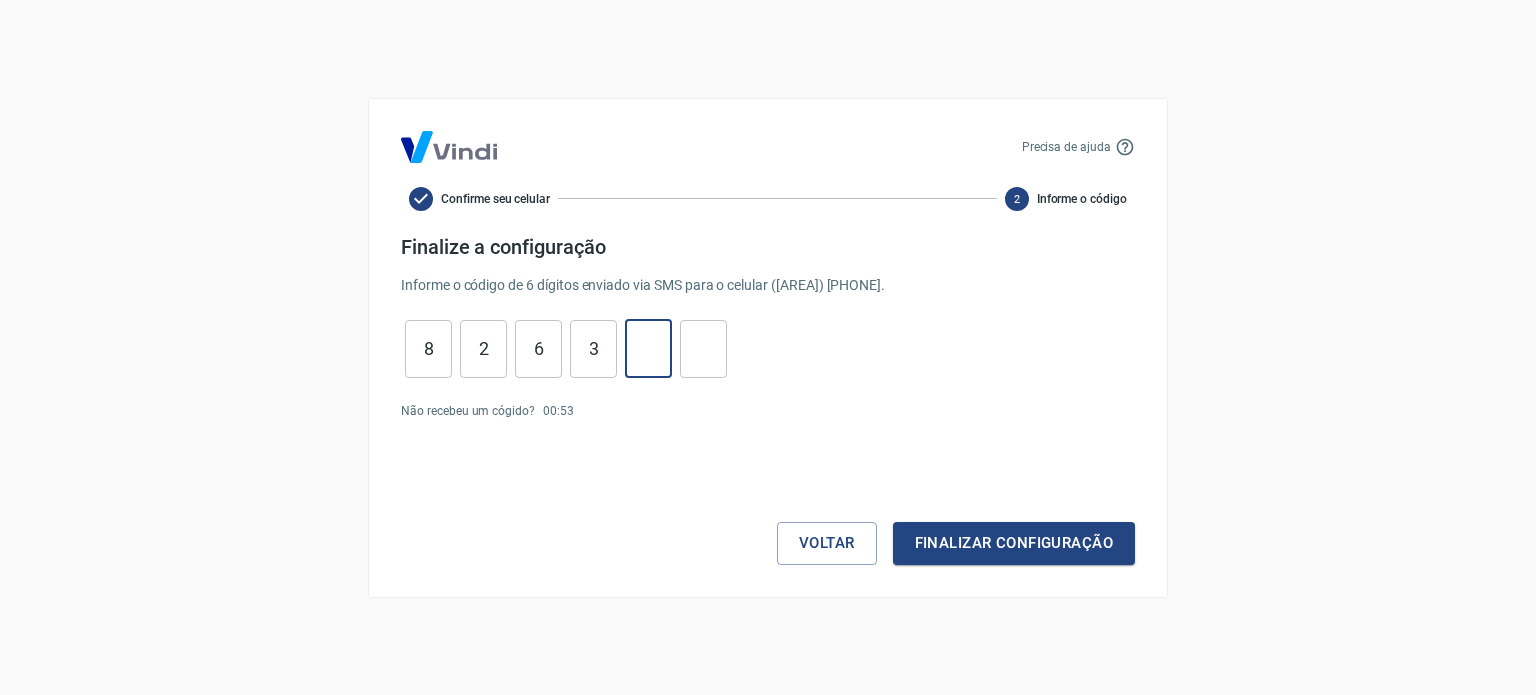 type on "0" 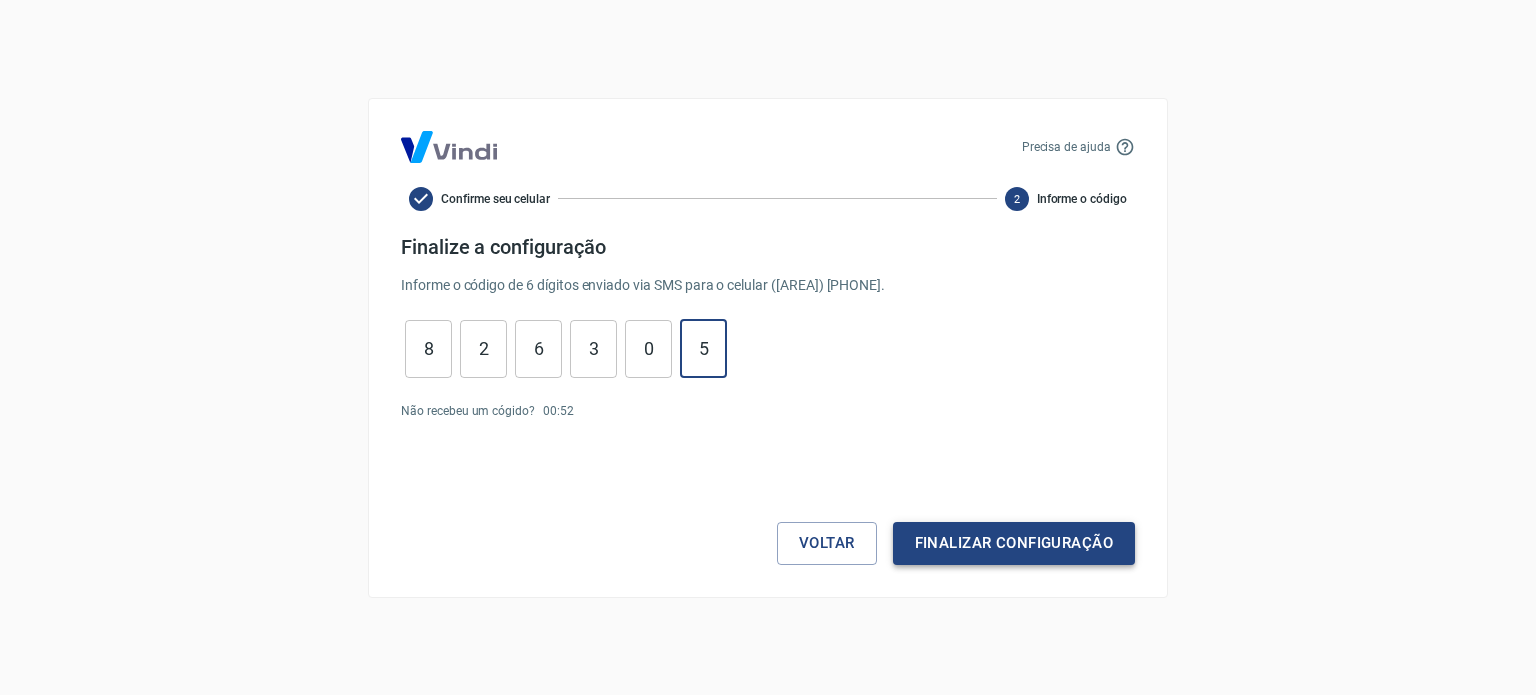 type on "5" 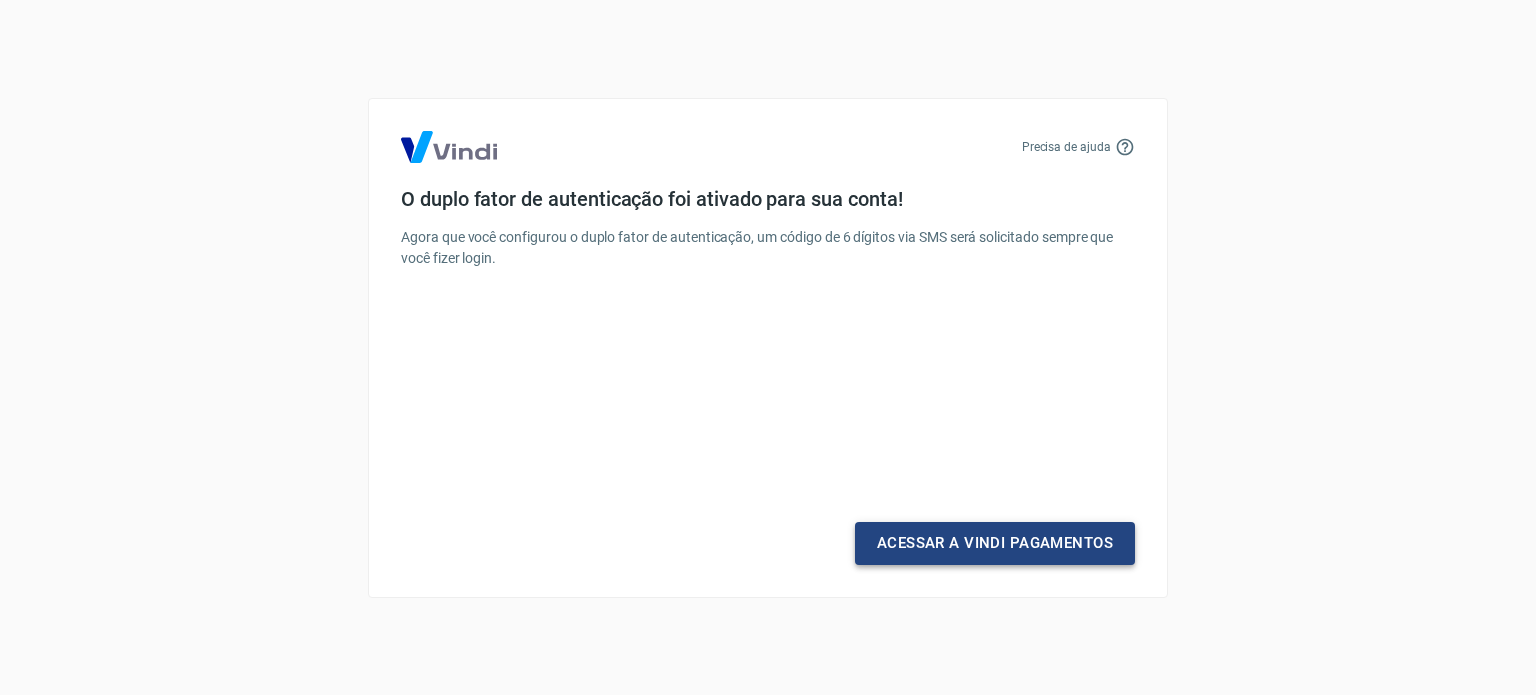 click on "Acessar a Vindi Pagamentos" at bounding box center [995, 543] 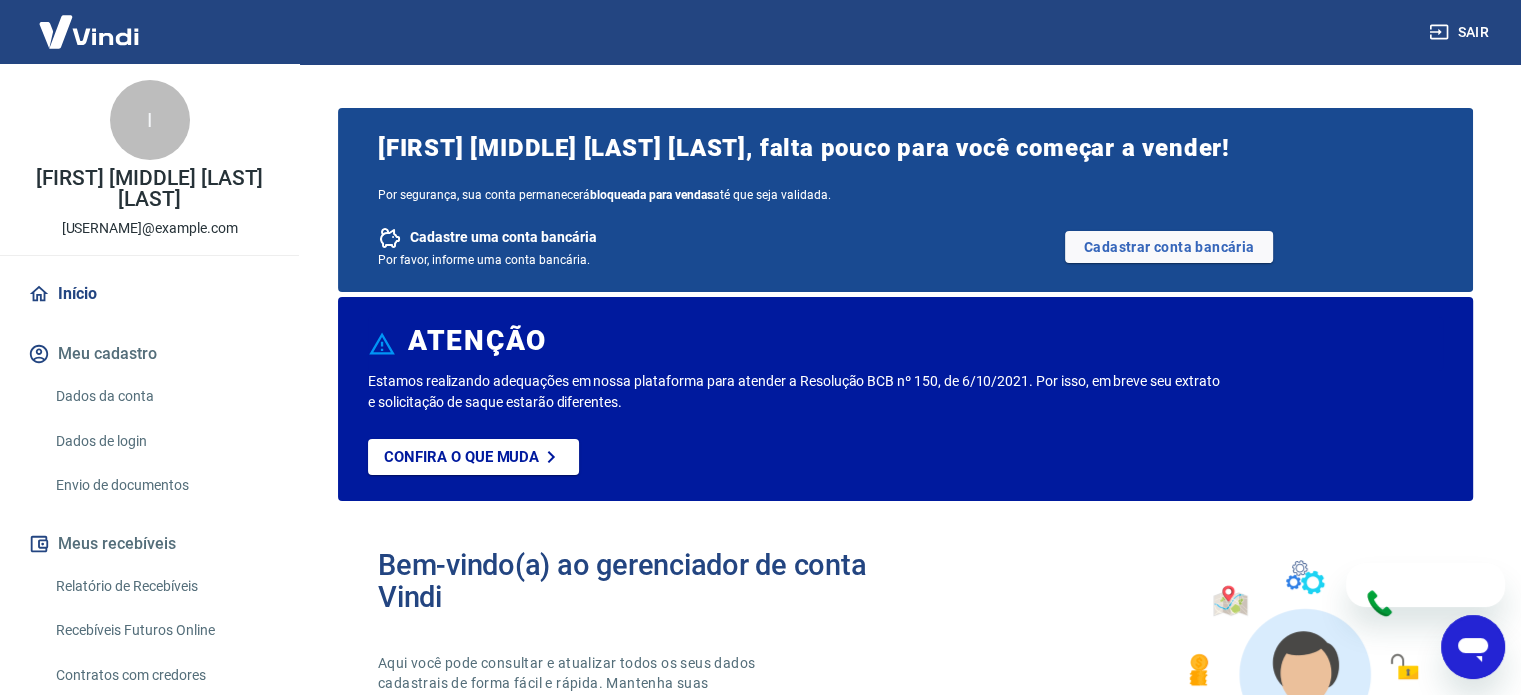 scroll, scrollTop: 0, scrollLeft: 0, axis: both 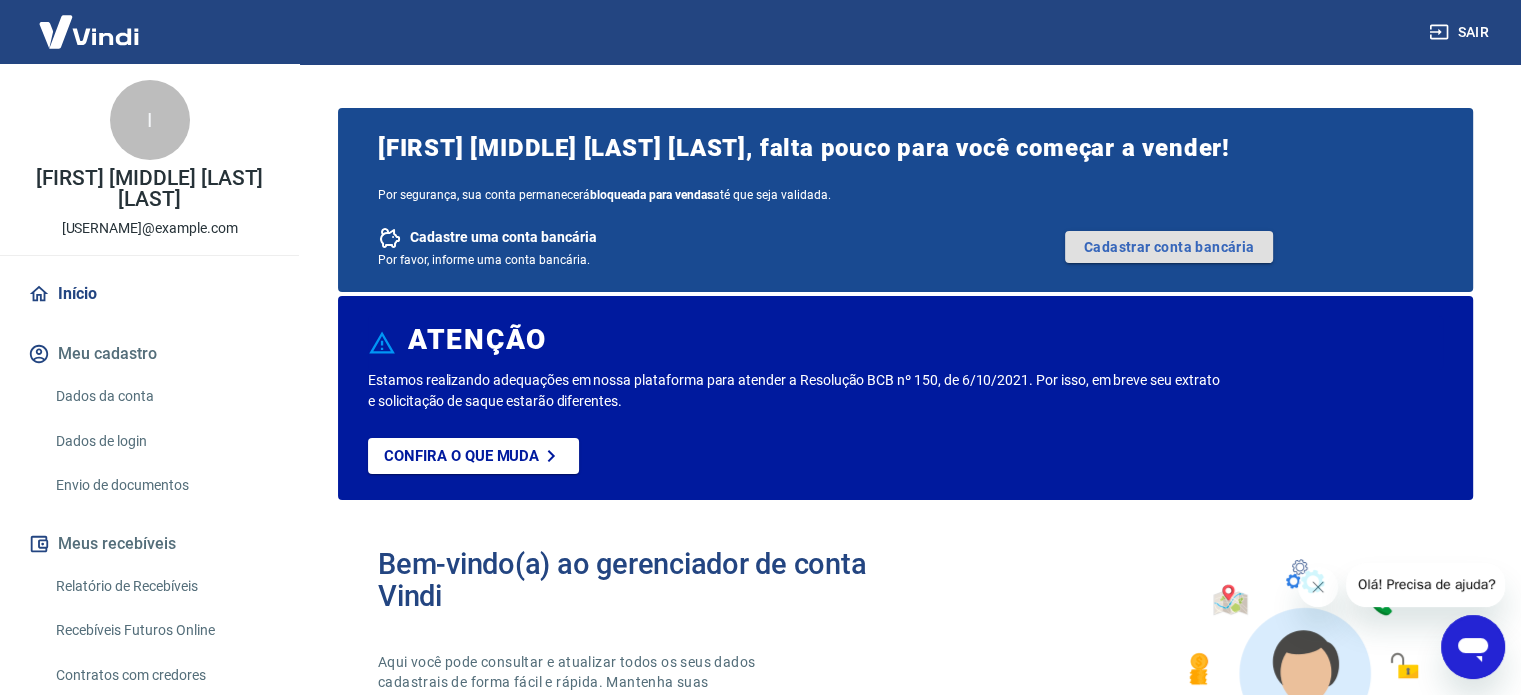 click on "Cadastrar conta bancária" at bounding box center [1169, 247] 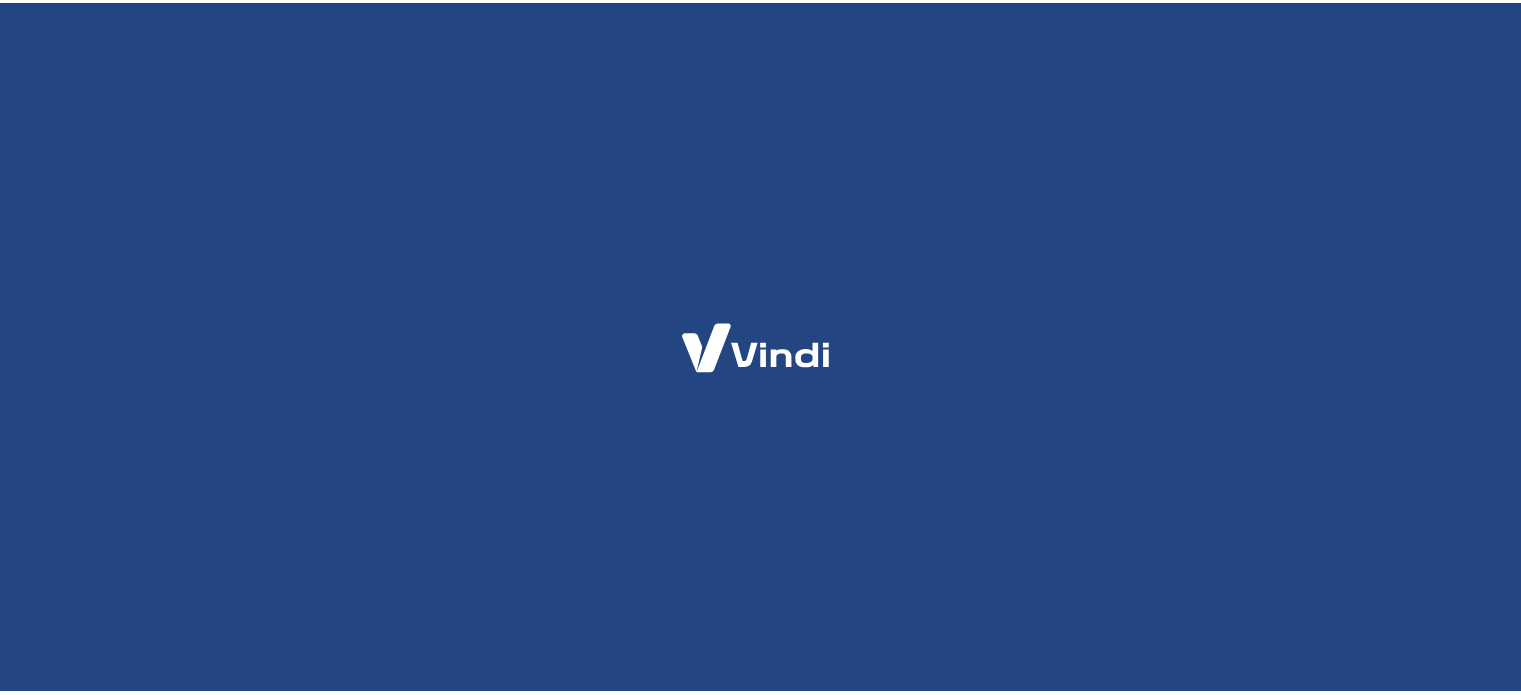scroll, scrollTop: 0, scrollLeft: 0, axis: both 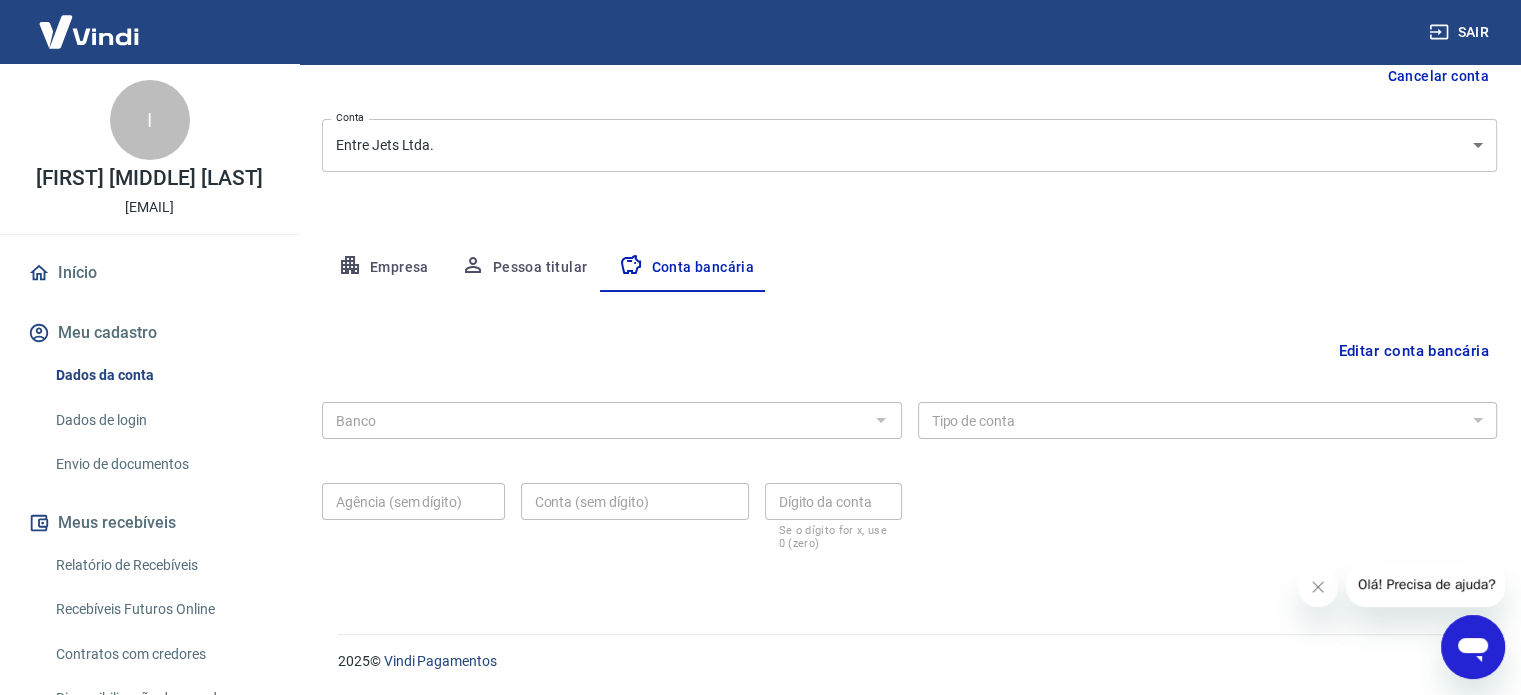 click on "Empresa" at bounding box center (383, 268) 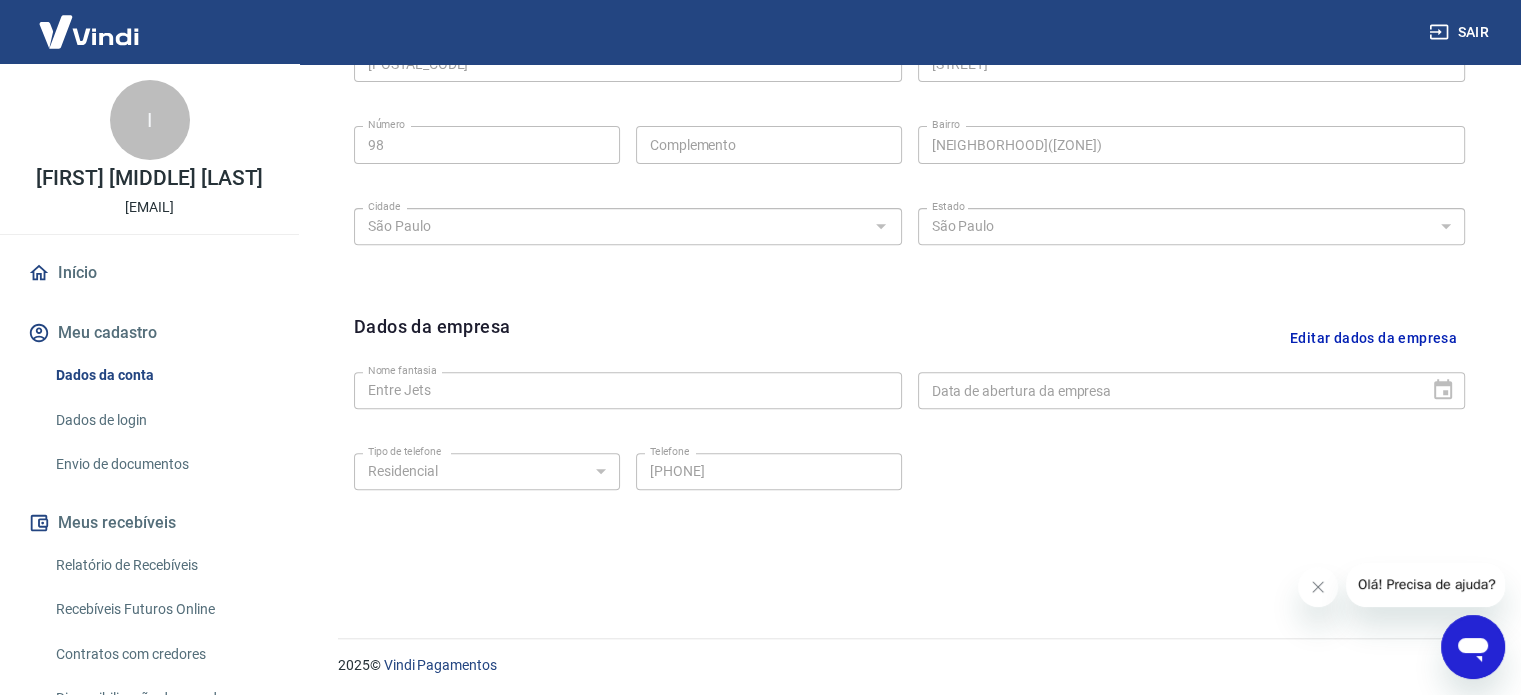 scroll, scrollTop: 746, scrollLeft: 0, axis: vertical 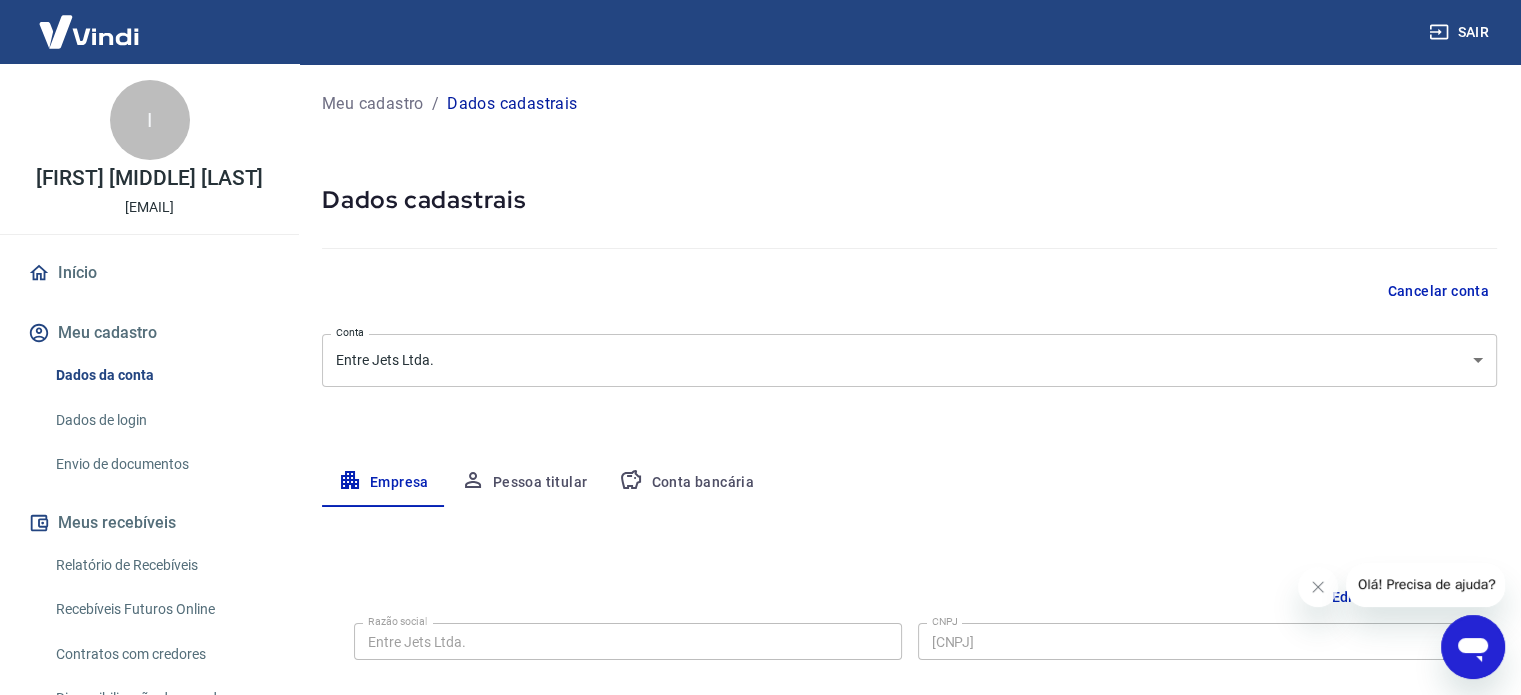 click on "Conta bancária" at bounding box center (686, 483) 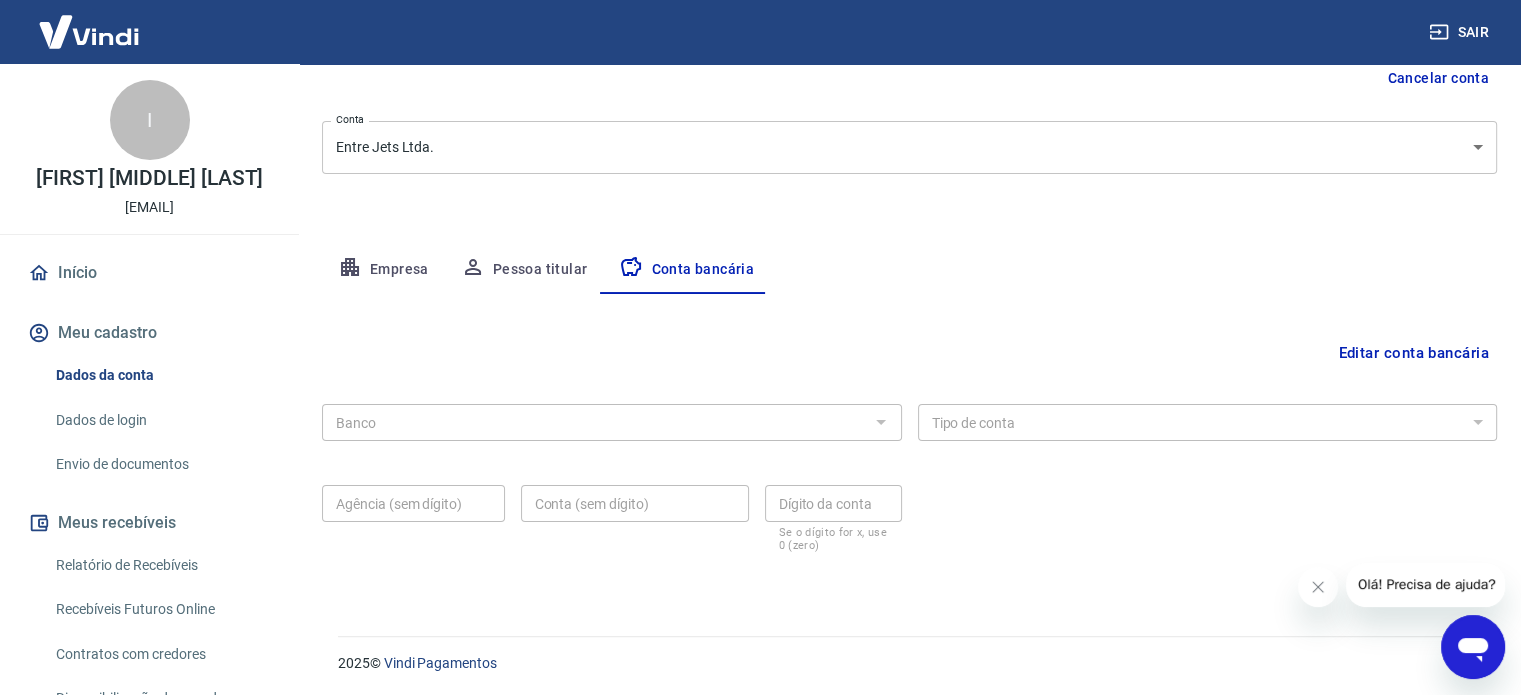 scroll, scrollTop: 215, scrollLeft: 0, axis: vertical 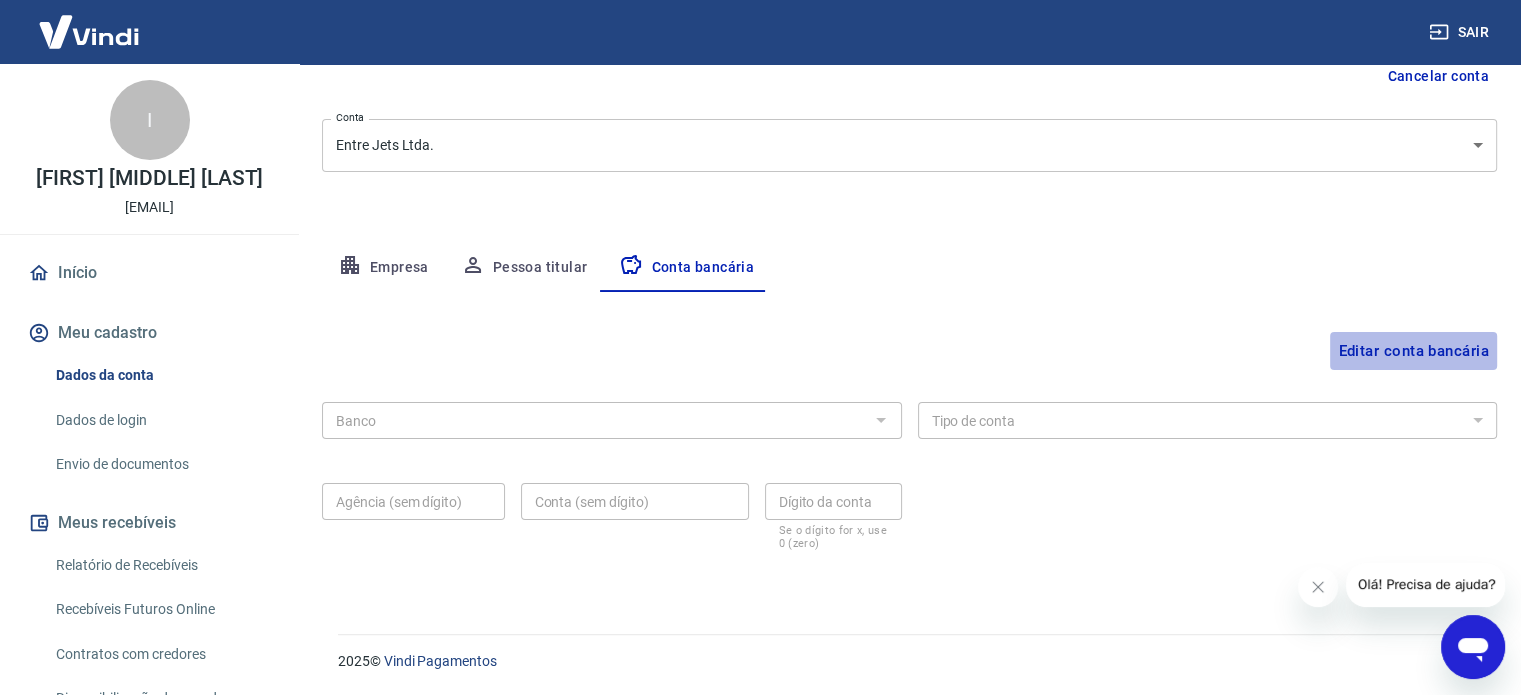 click on "Editar conta bancária" at bounding box center [1413, 351] 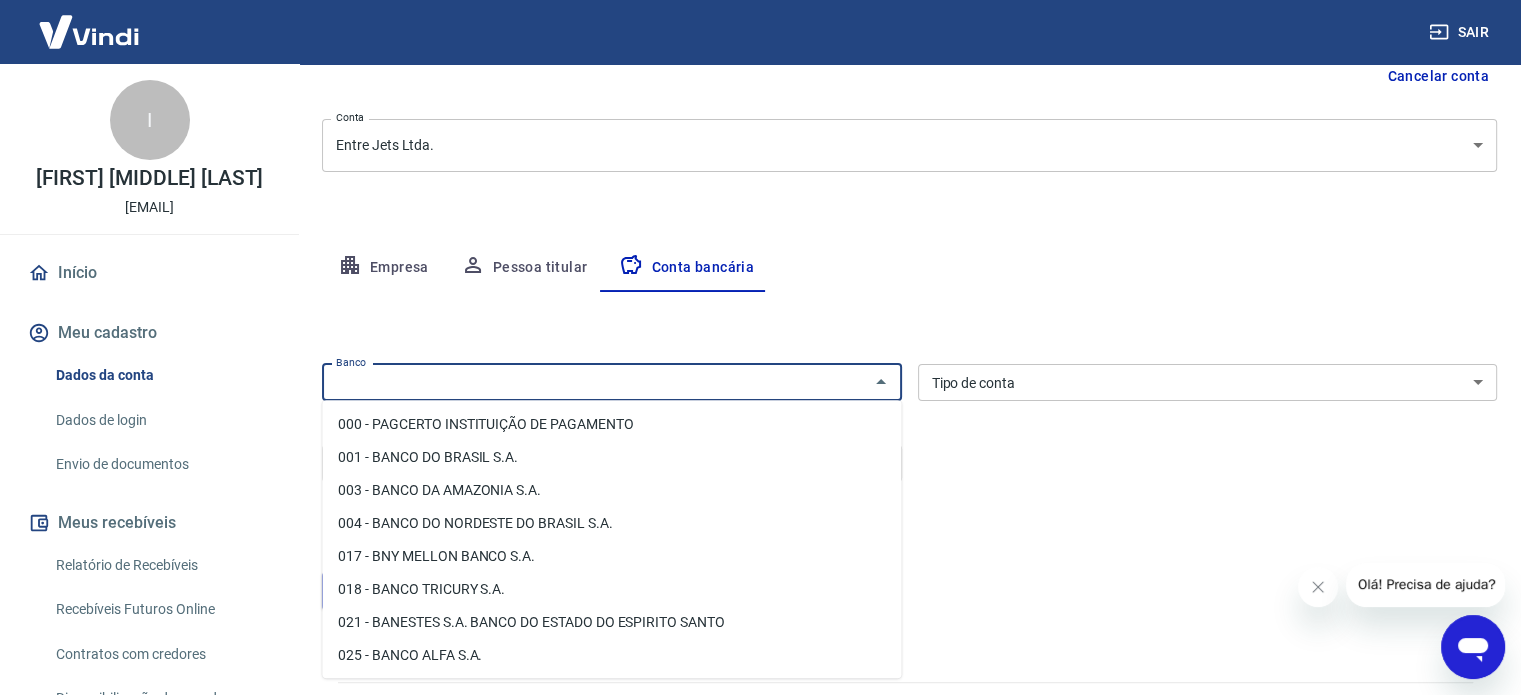 click on "Banco" at bounding box center (595, 382) 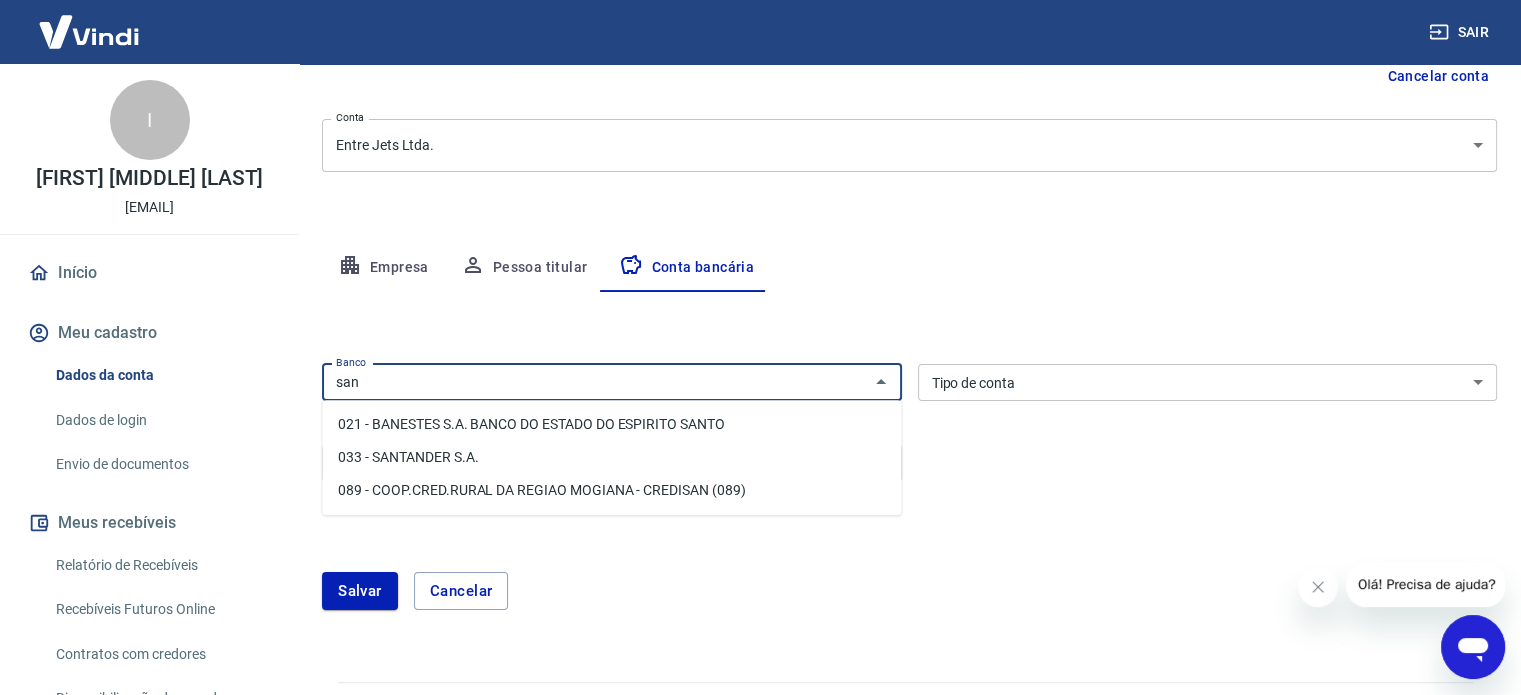 click on "033 - SANTANDER S.A." at bounding box center [611, 457] 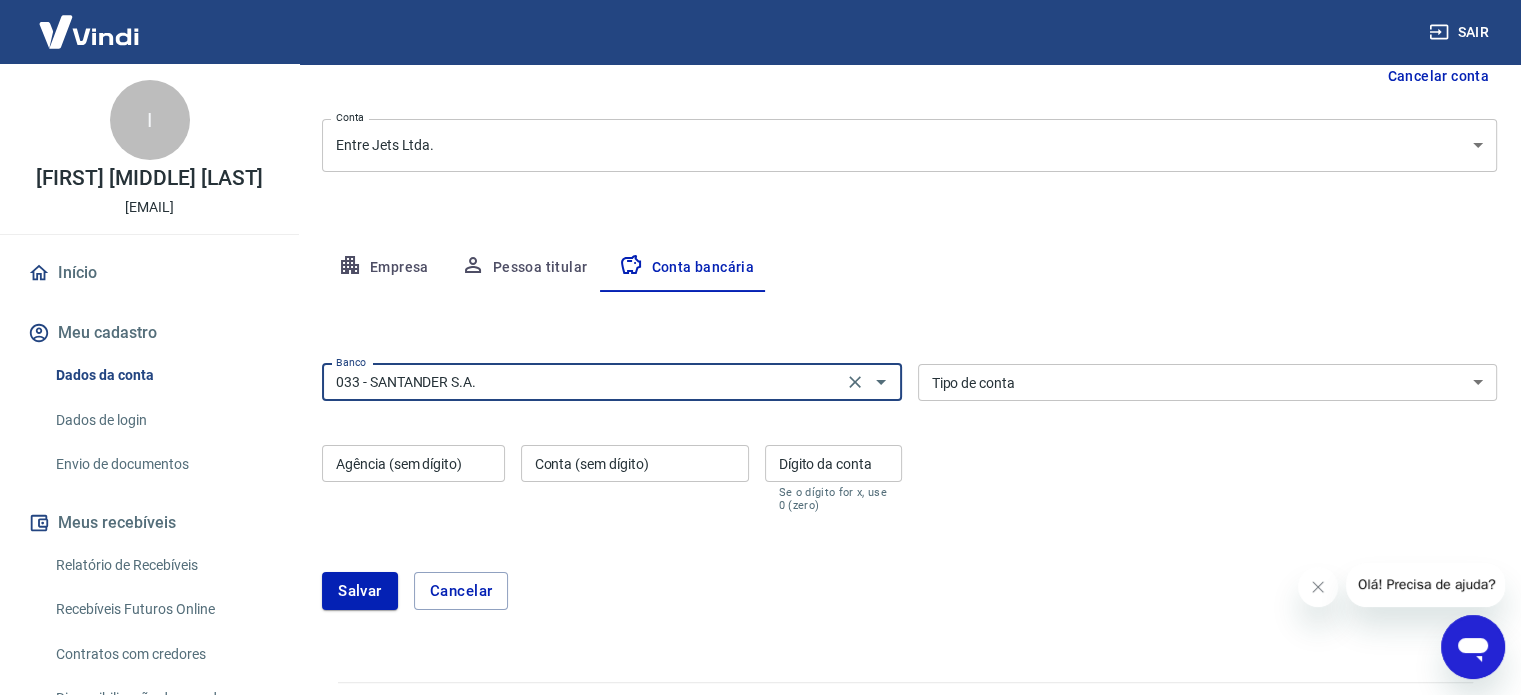 type on "033 - SANTANDER S.A." 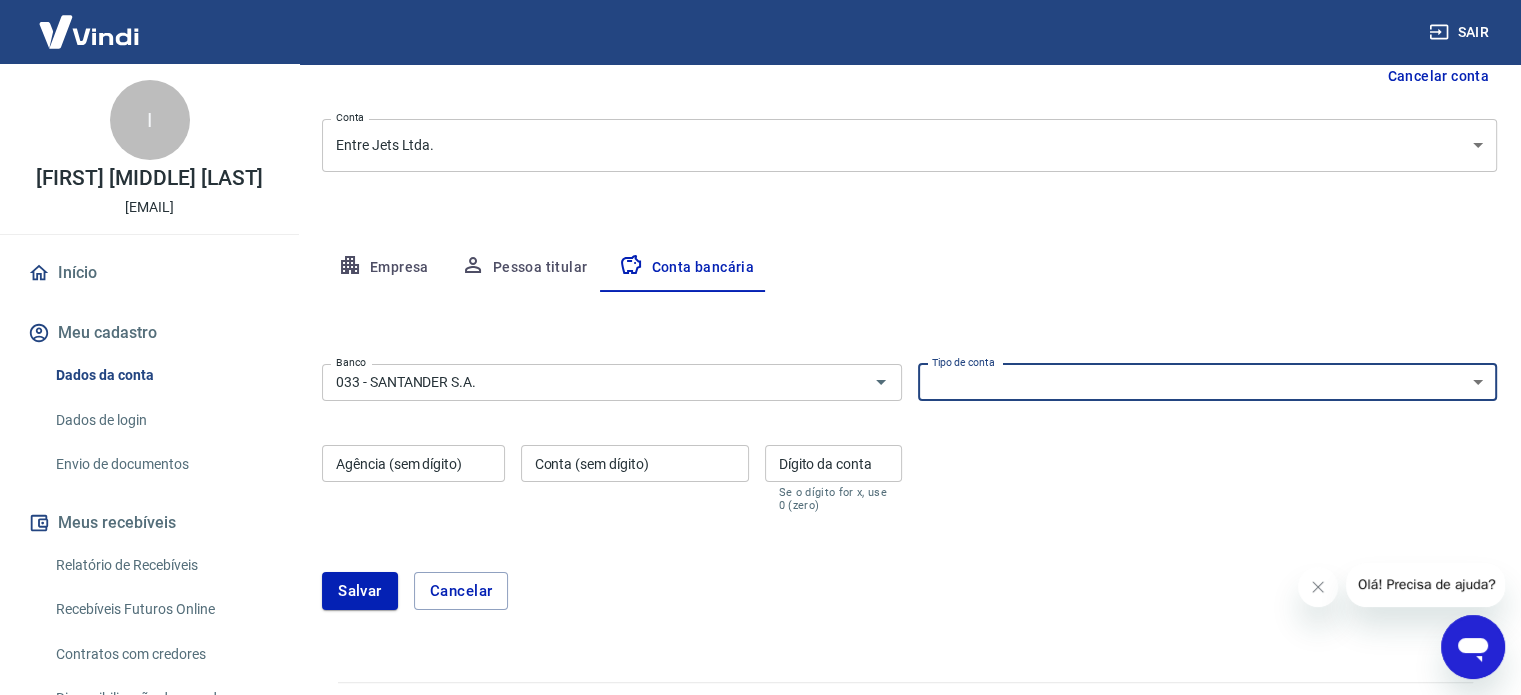 select on "1" 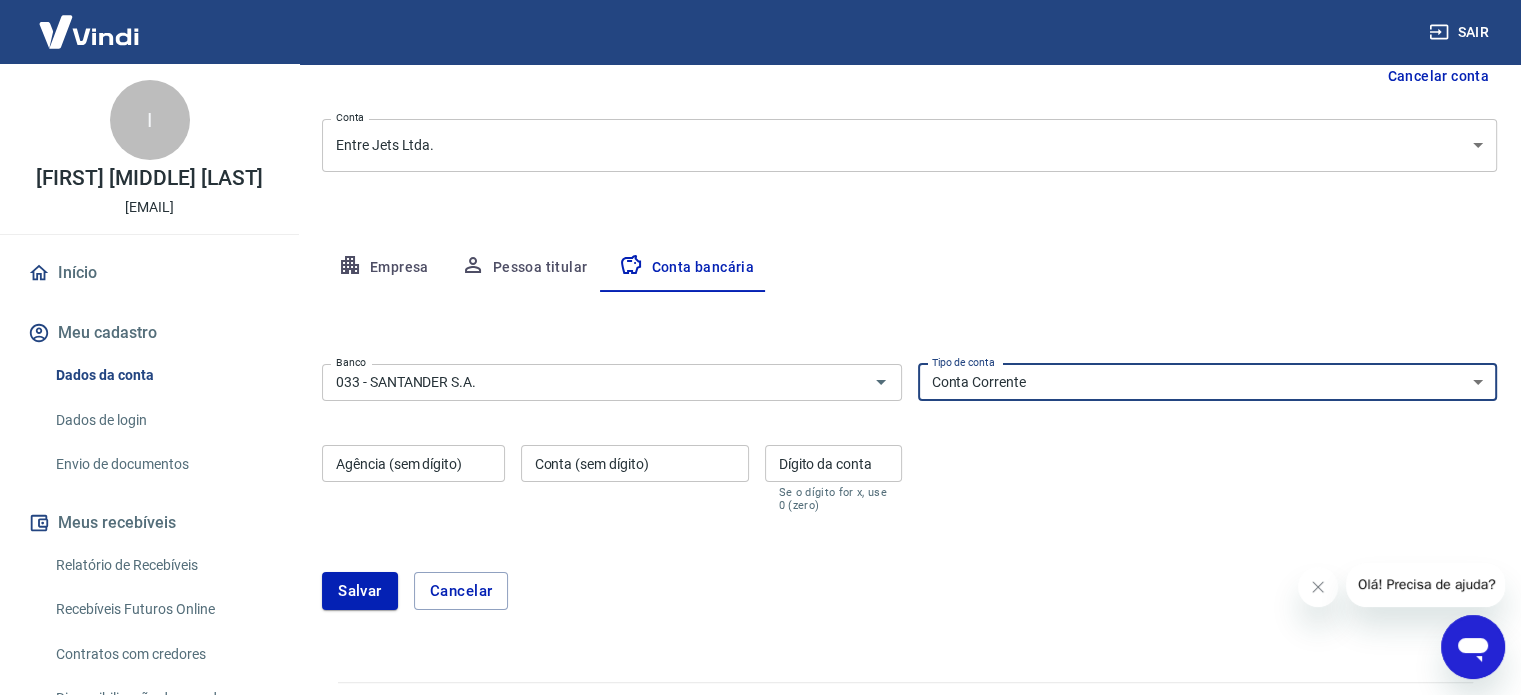 click on "Conta Corrente Conta Poupança" at bounding box center (1208, 382) 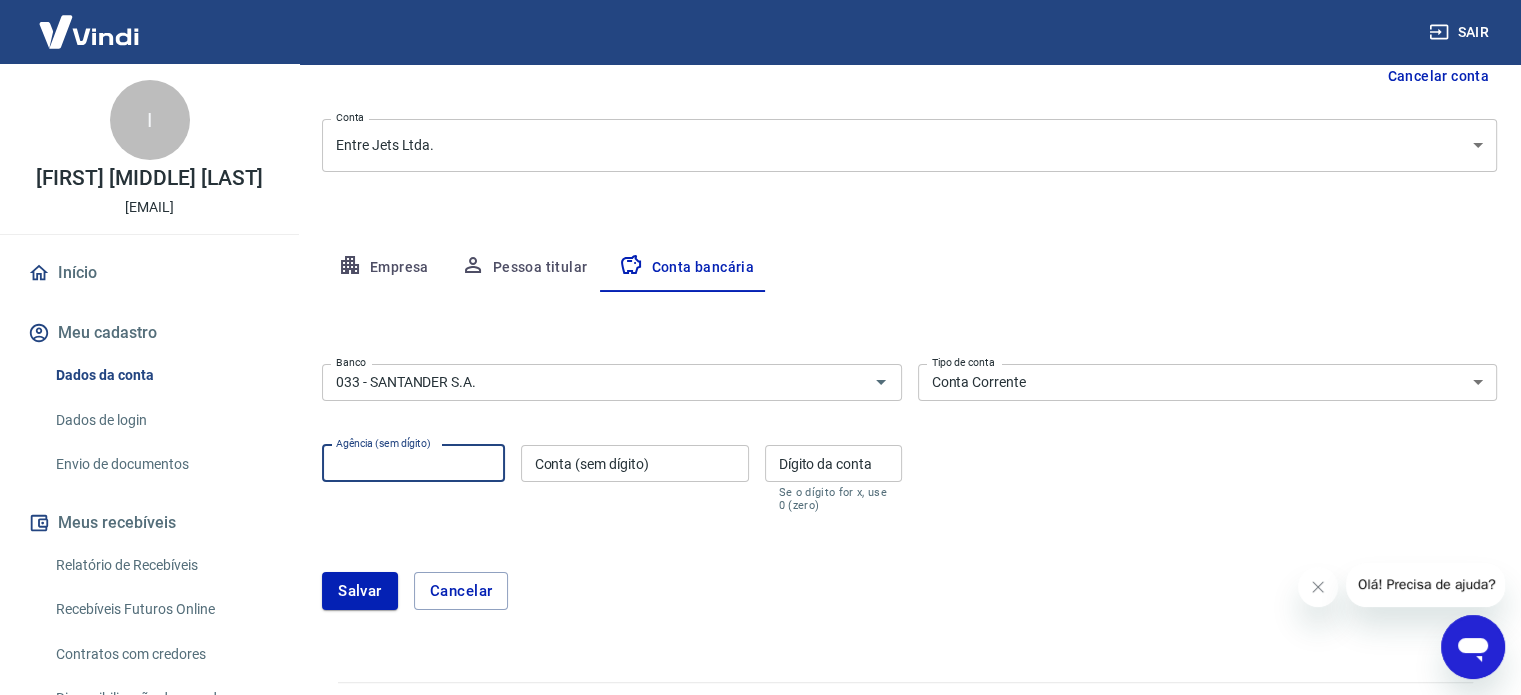 type on "[NUMBER]" 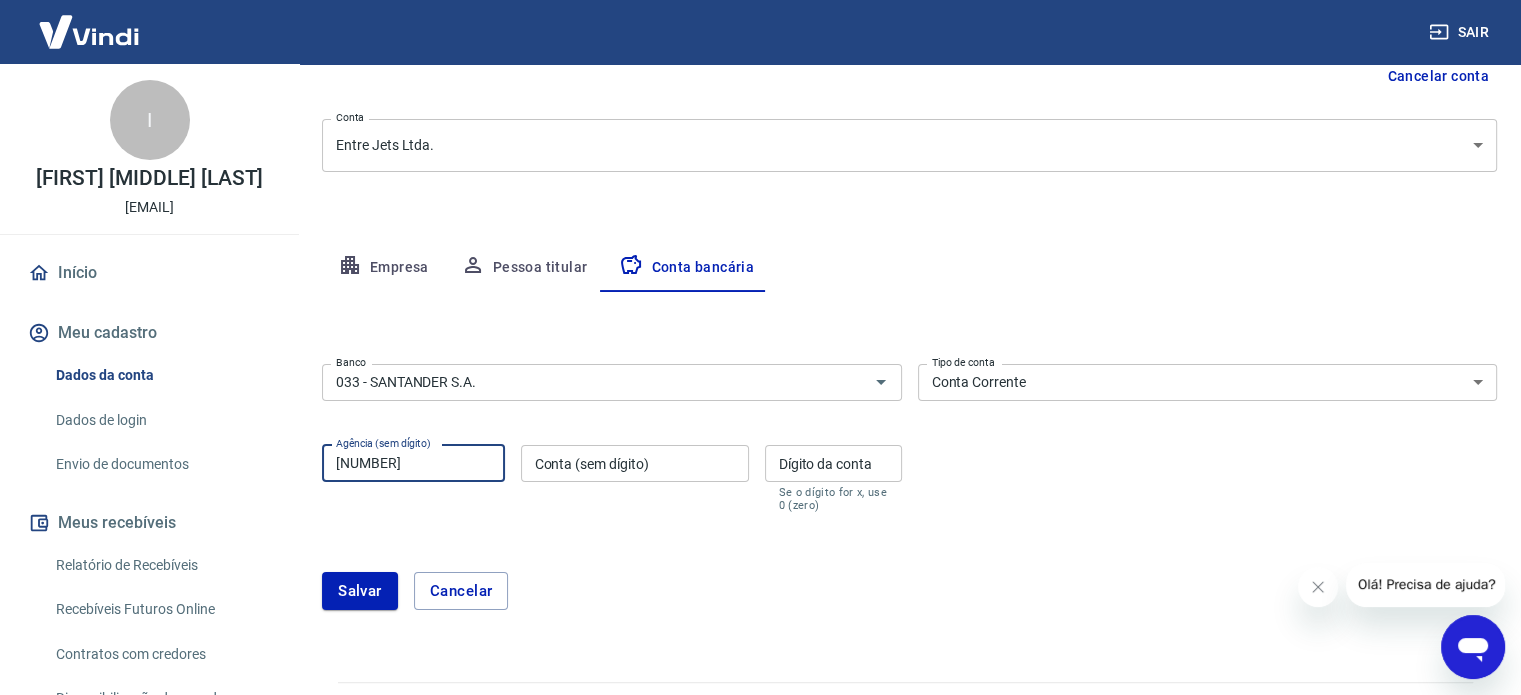 click on "Conta (sem dígito)" at bounding box center [635, 463] 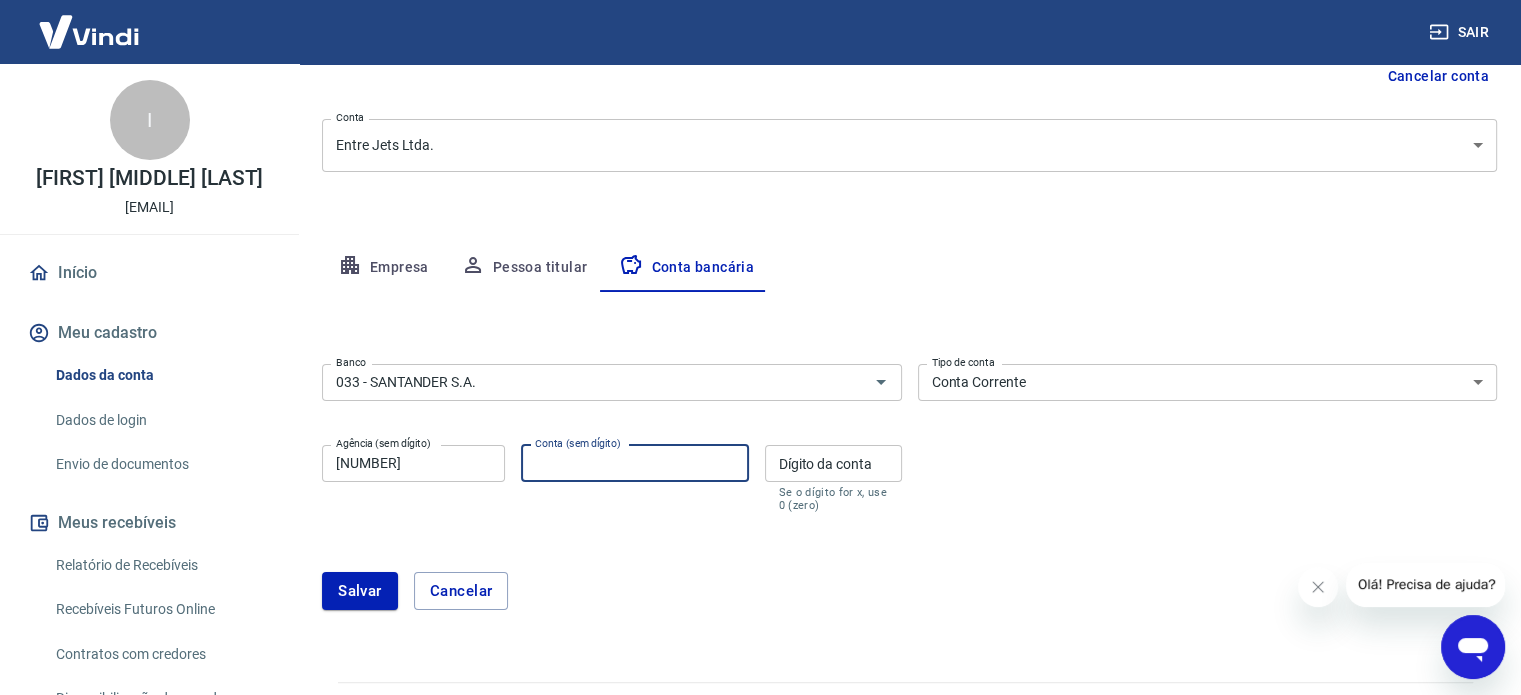 type on "[NUMBER]" 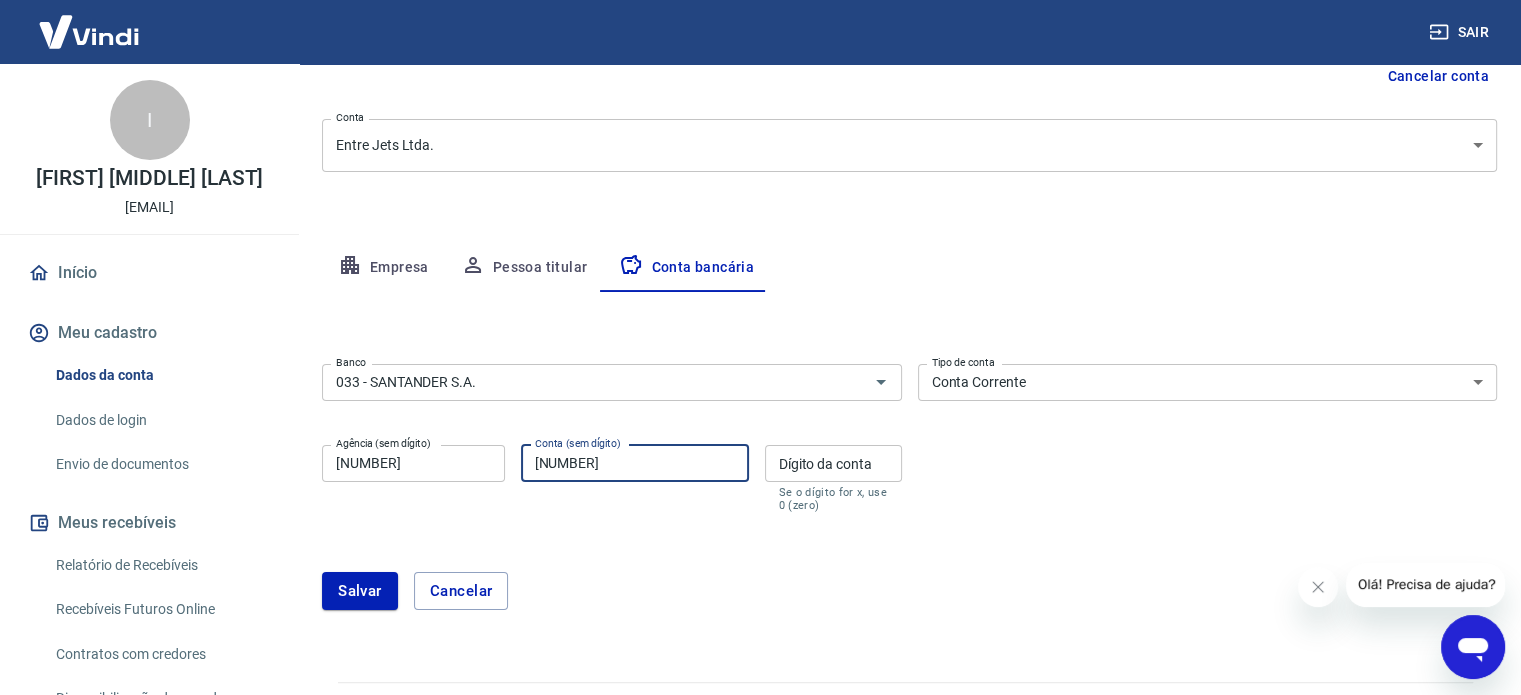 click on "Dígito da conta Dígito da conta Se o dígito for x, use 0 (zero)" at bounding box center [833, 478] 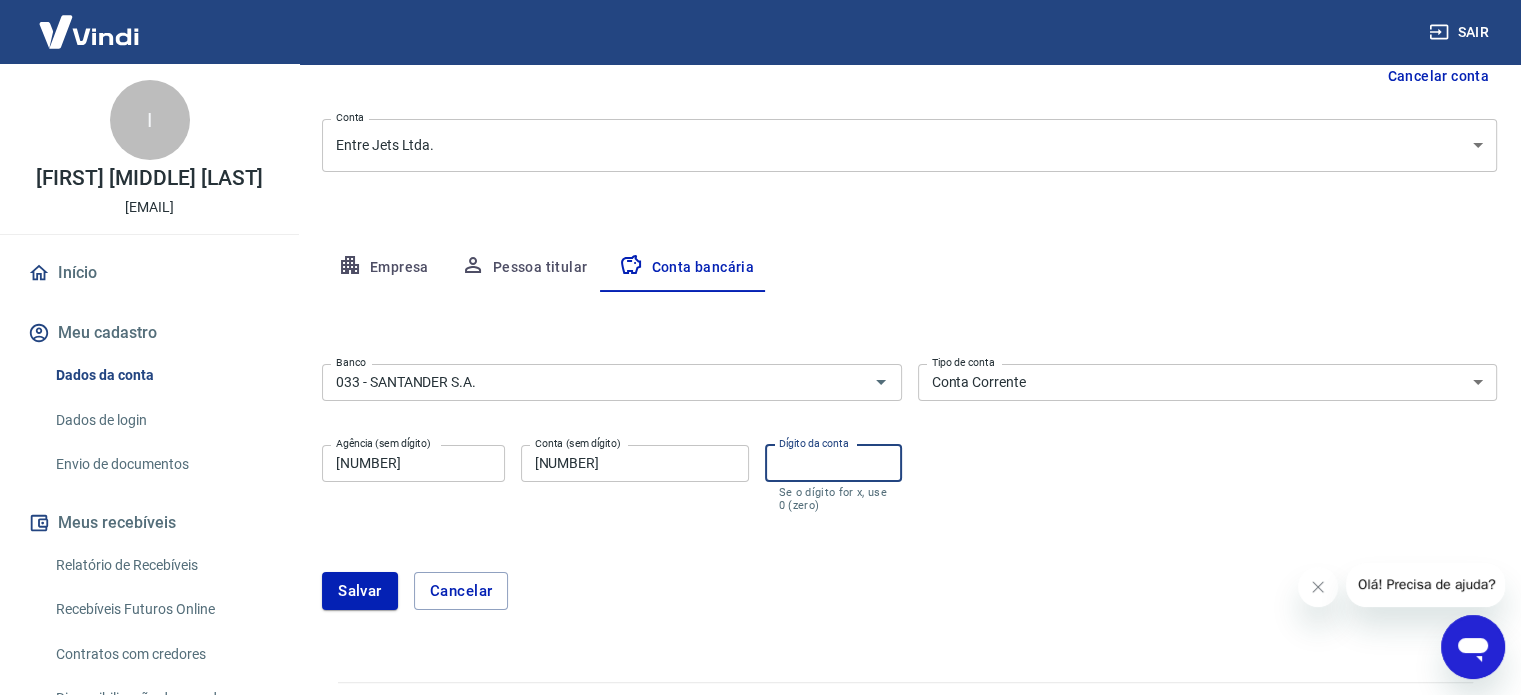type on "0" 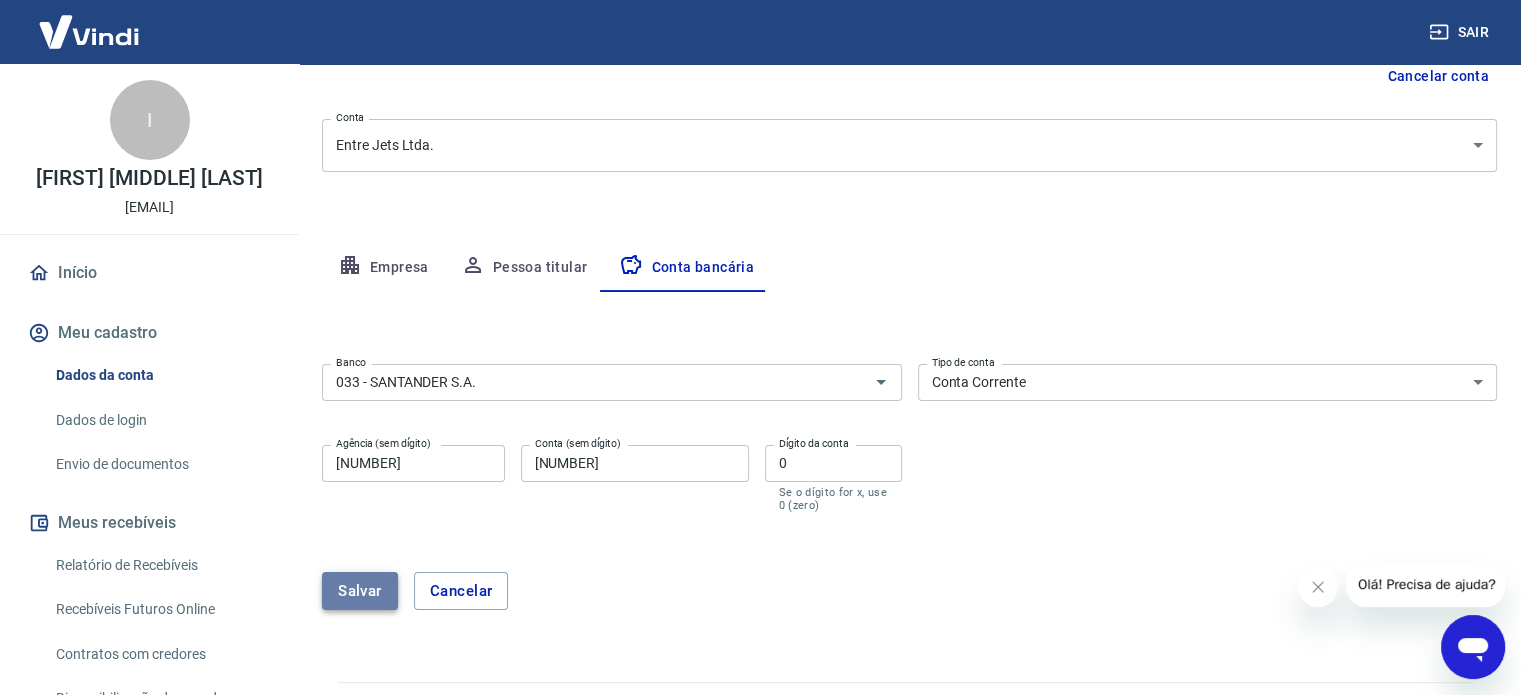 click on "Salvar" at bounding box center (360, 591) 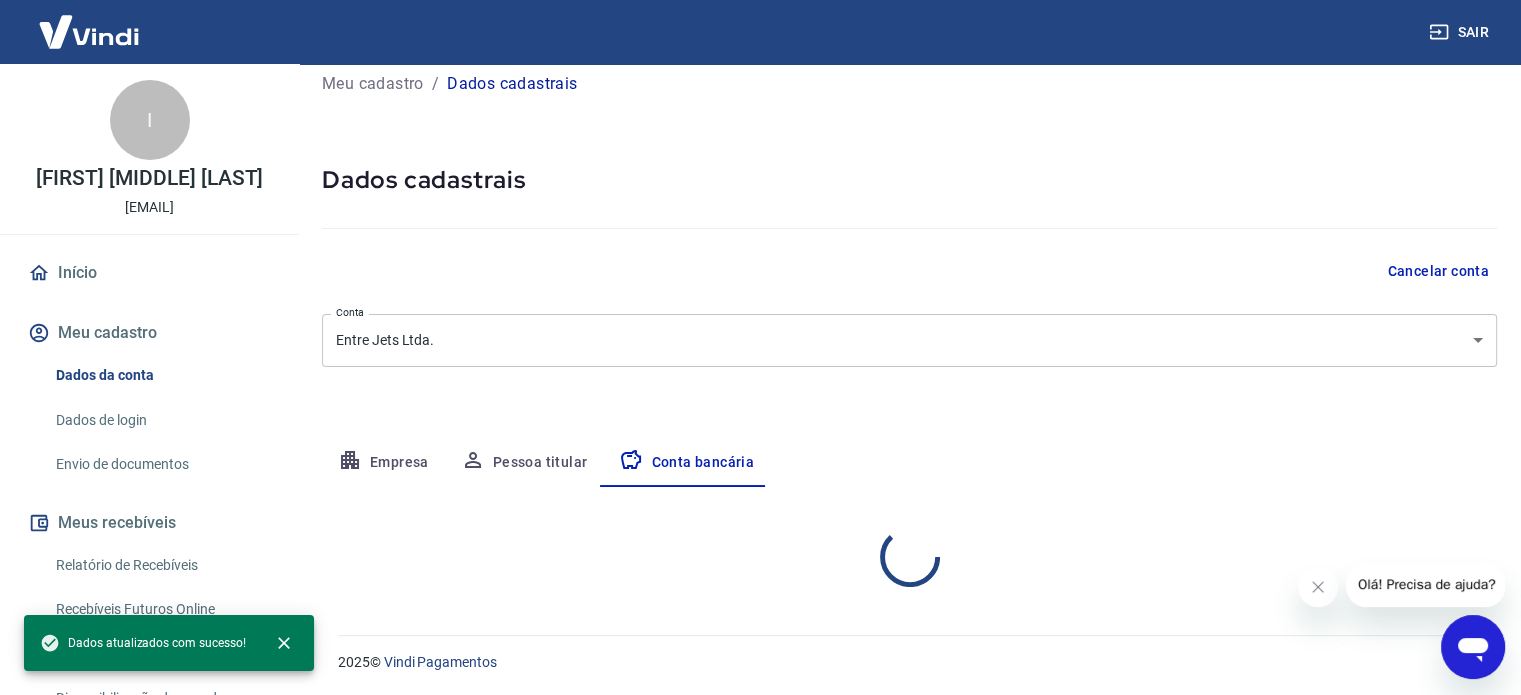 select on "1" 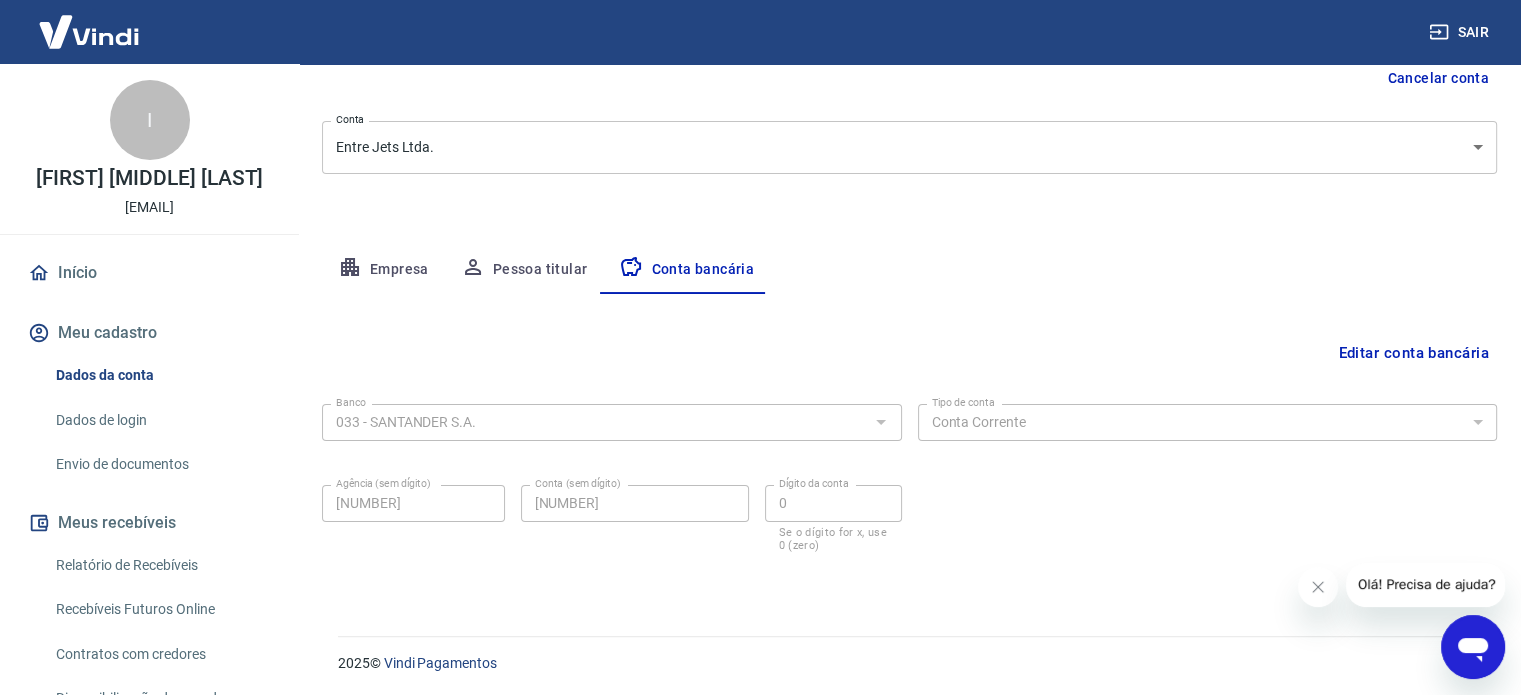 scroll, scrollTop: 215, scrollLeft: 0, axis: vertical 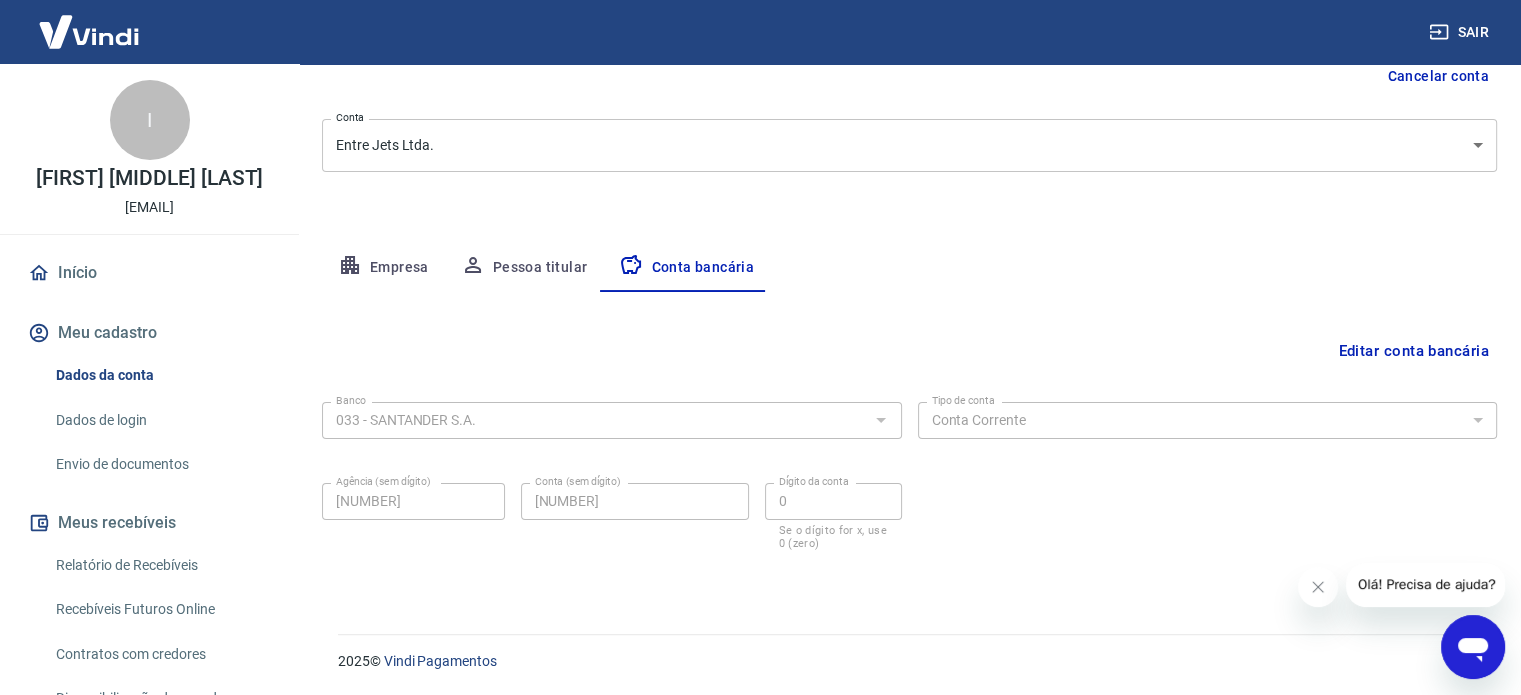 click on "Meu cadastro" at bounding box center [149, 333] 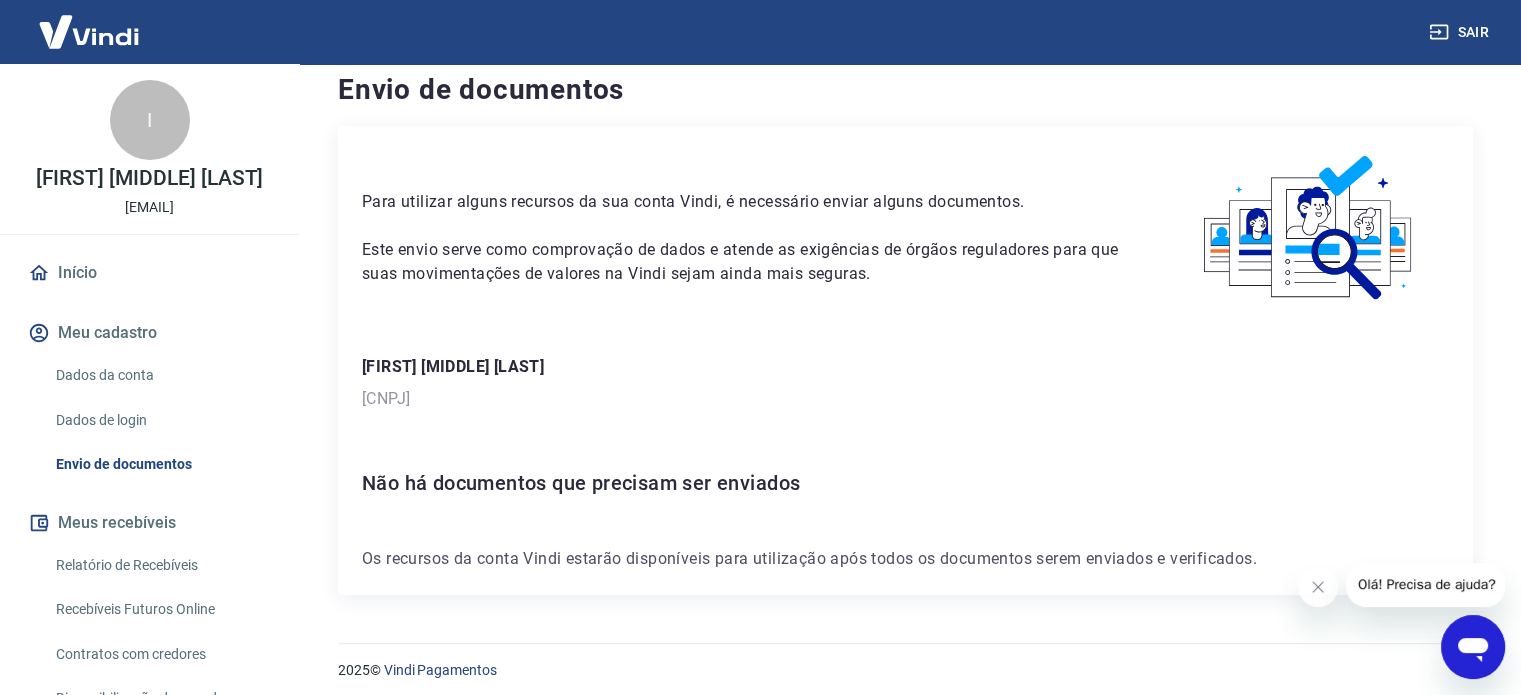 scroll, scrollTop: 28, scrollLeft: 0, axis: vertical 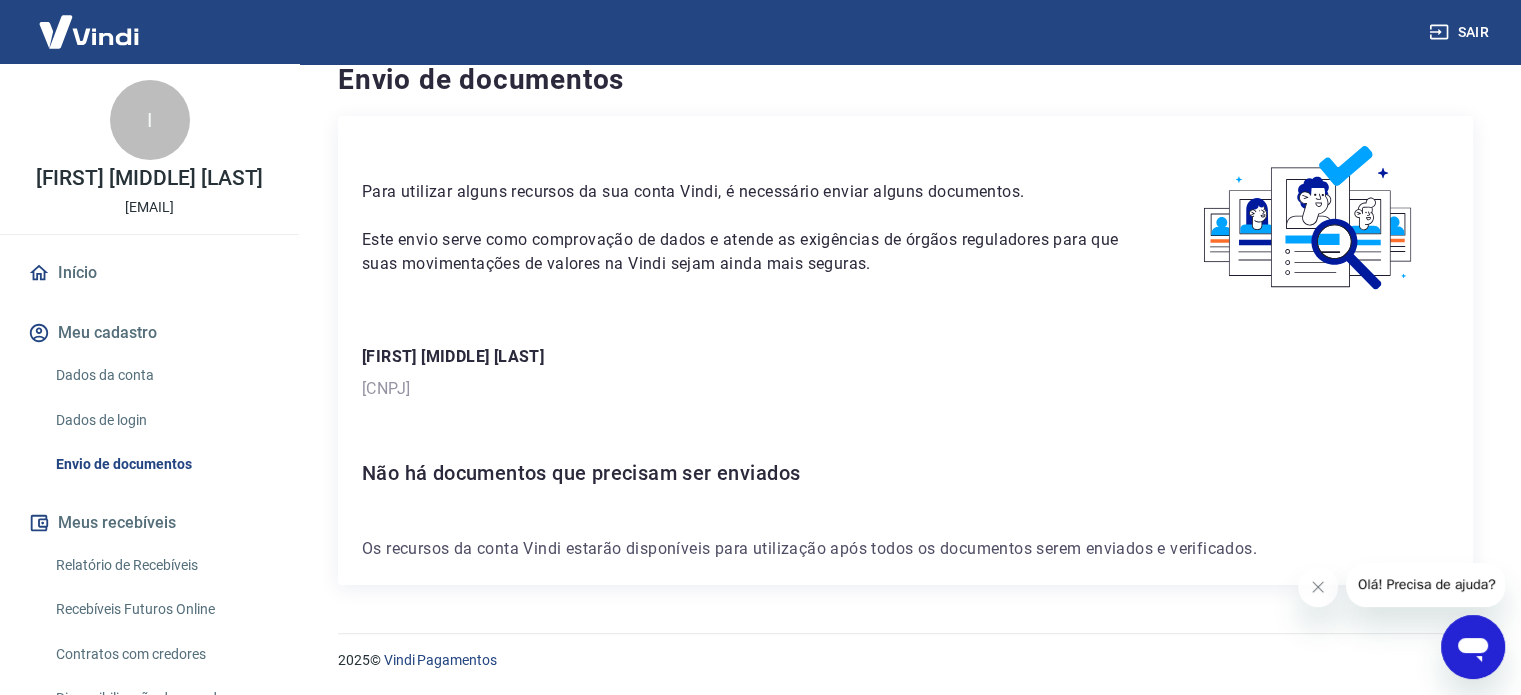 click on "Início" at bounding box center (149, 273) 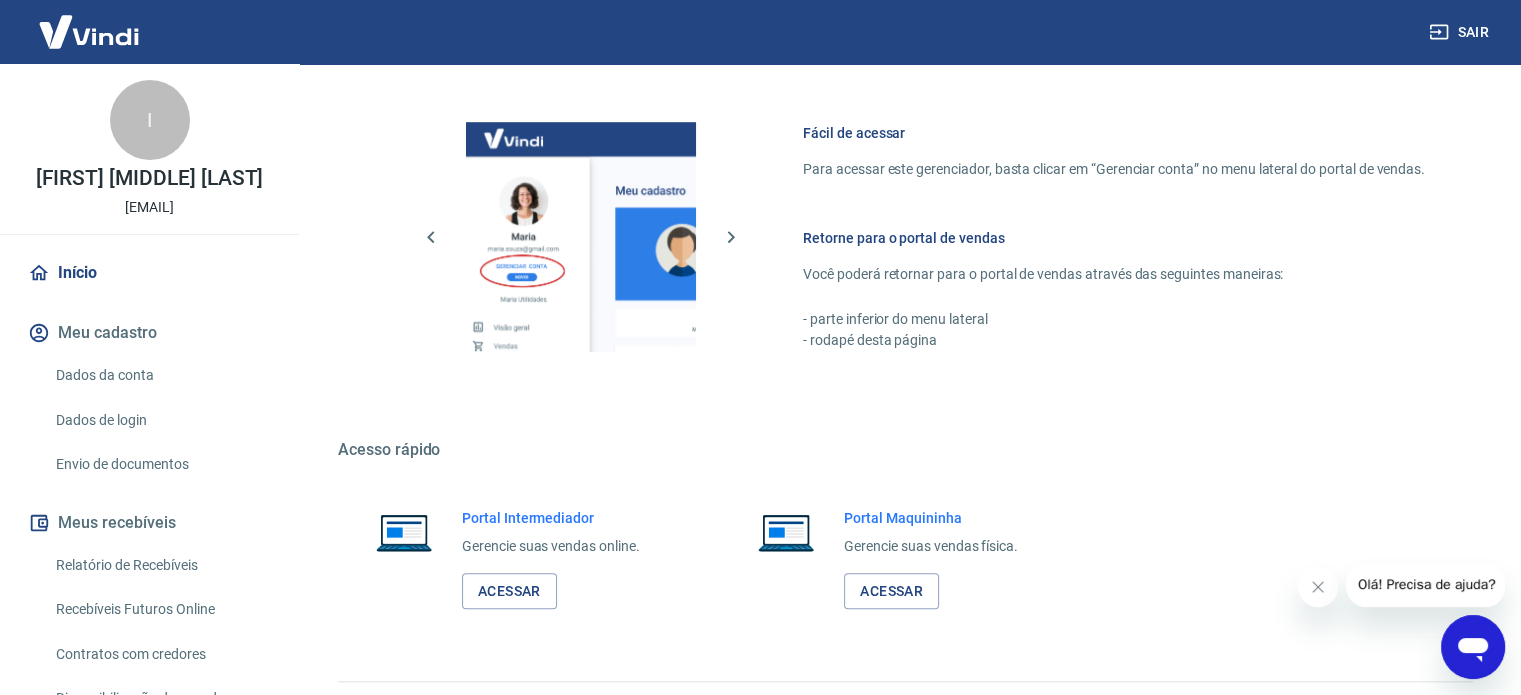 scroll, scrollTop: 1239, scrollLeft: 0, axis: vertical 